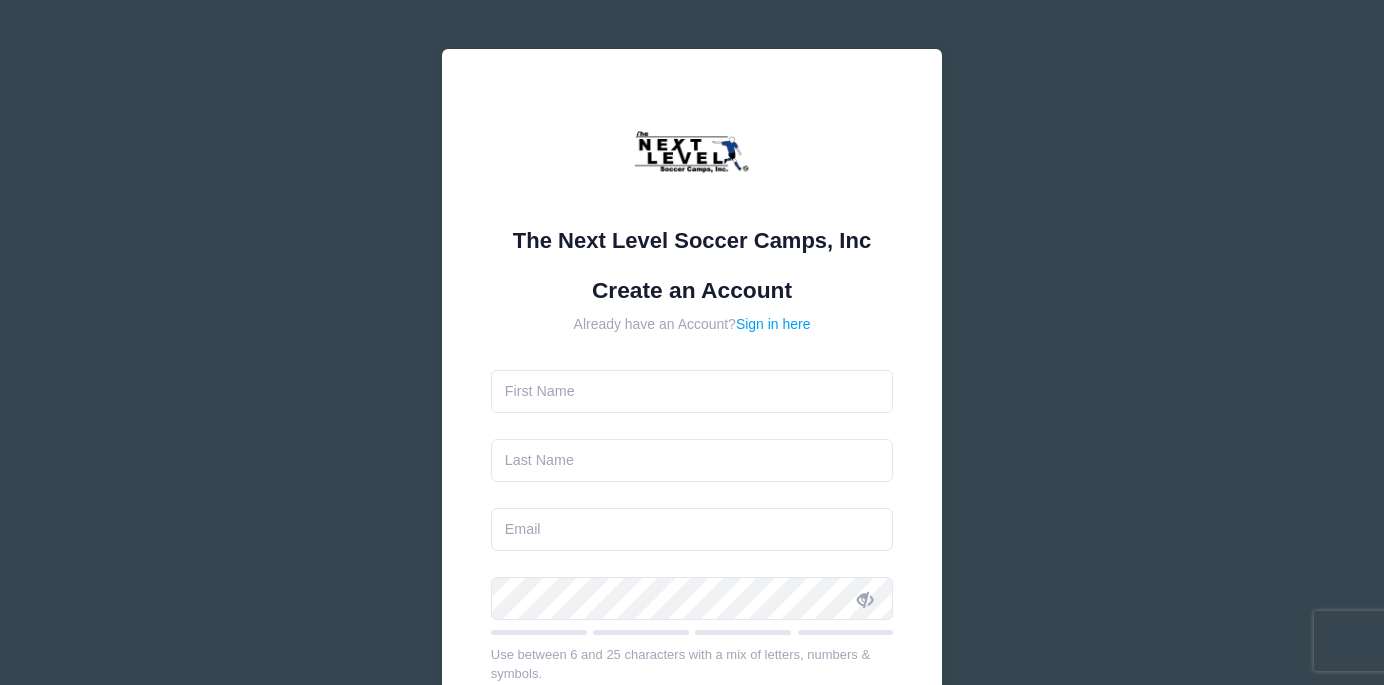 scroll, scrollTop: 0, scrollLeft: 0, axis: both 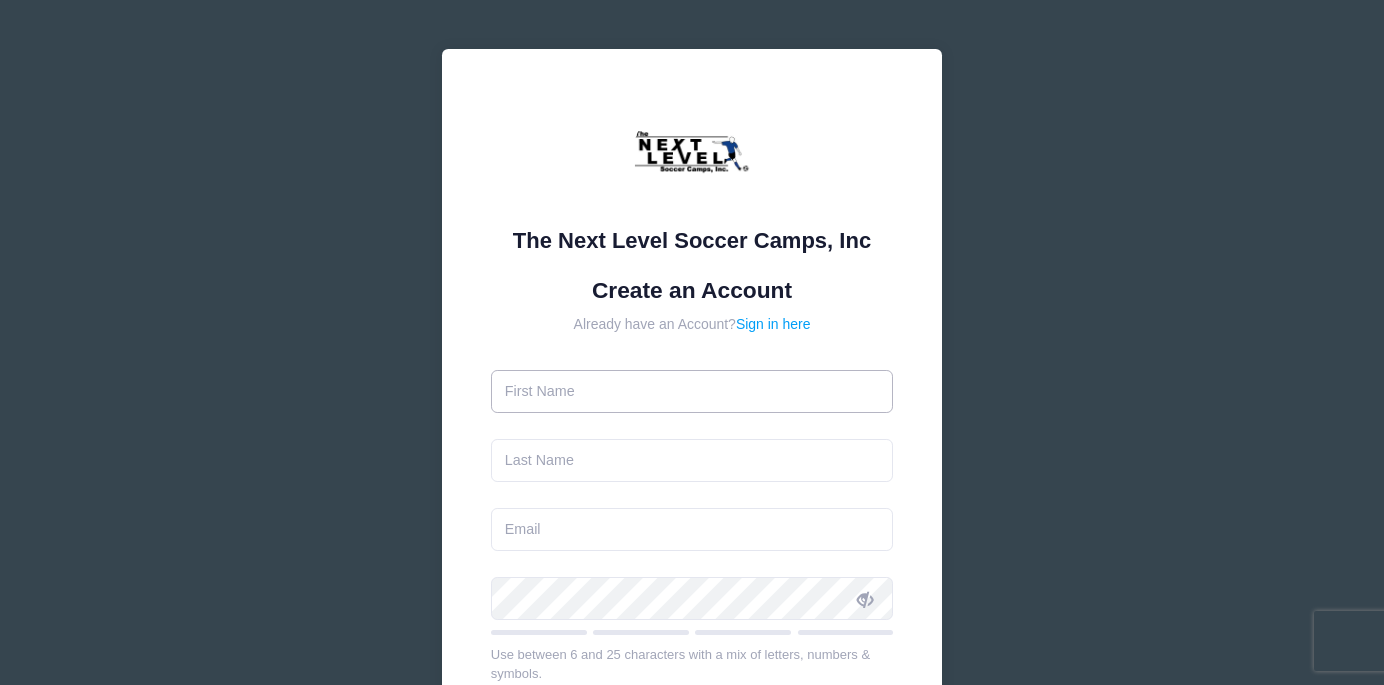 click at bounding box center (692, 391) 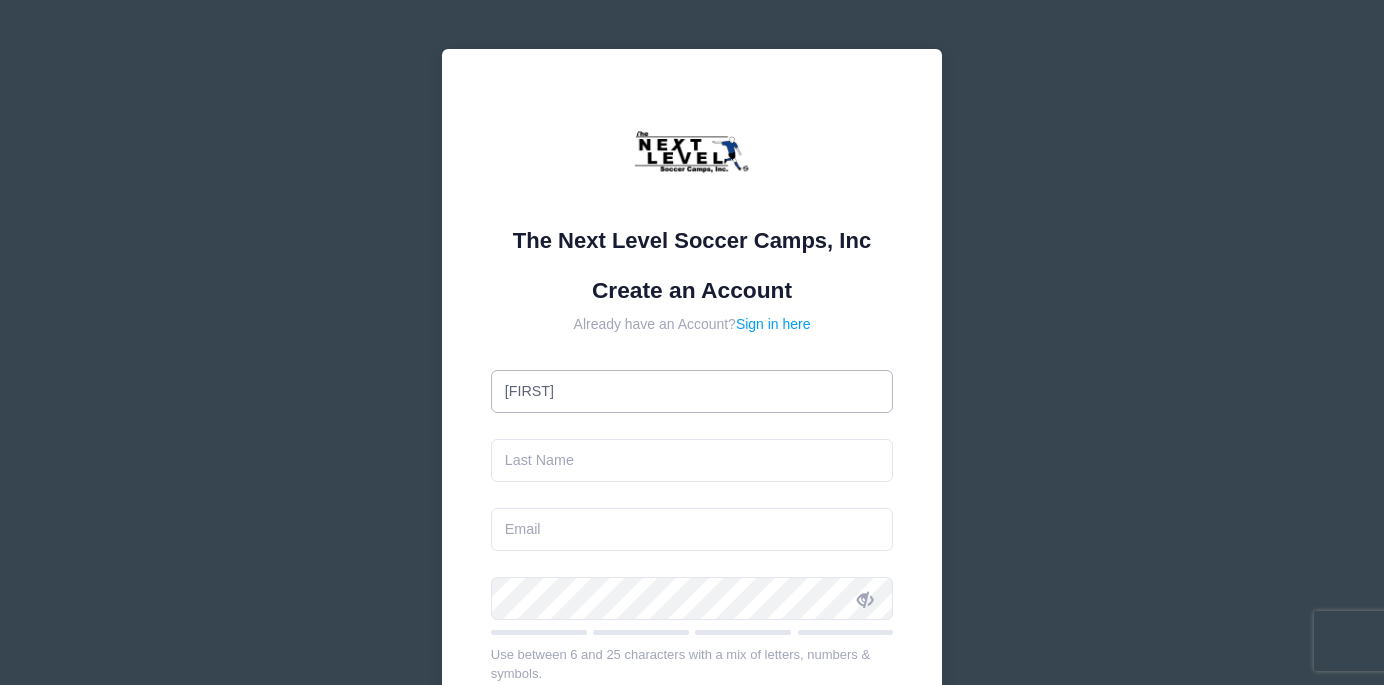 type on "[LAST]" 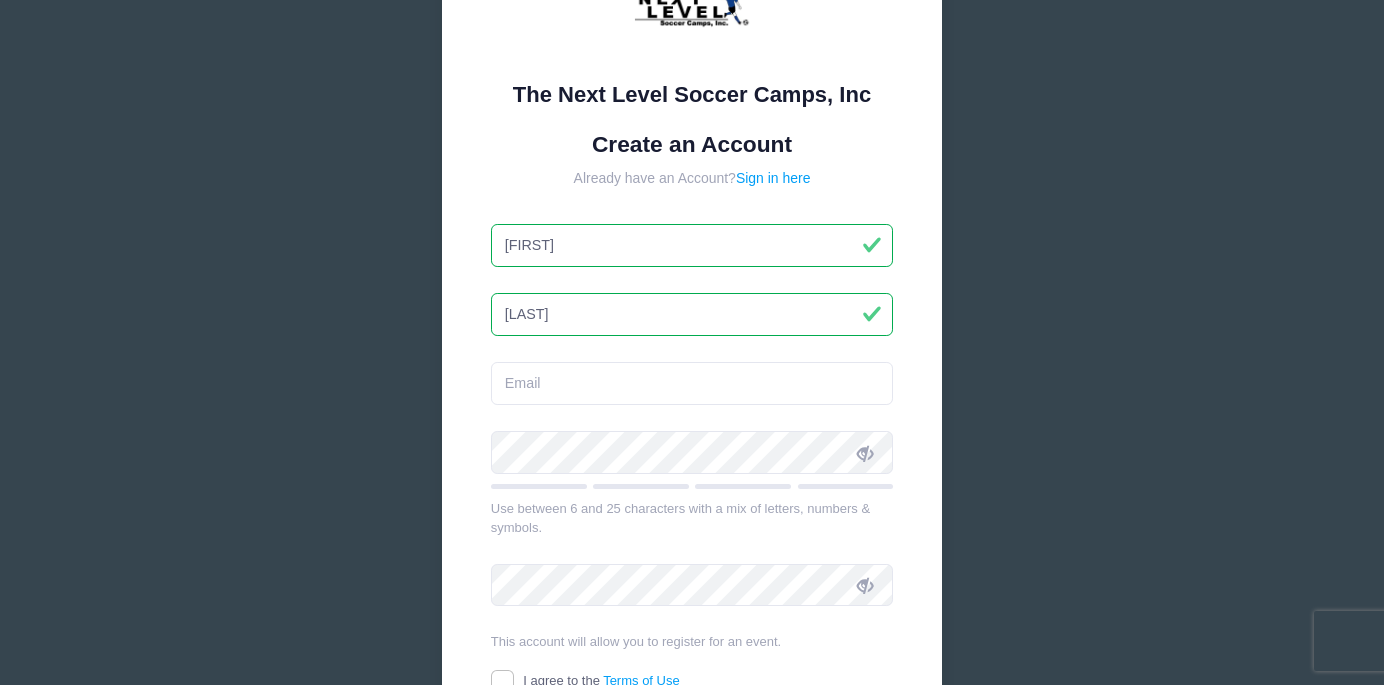 scroll, scrollTop: 151, scrollLeft: 0, axis: vertical 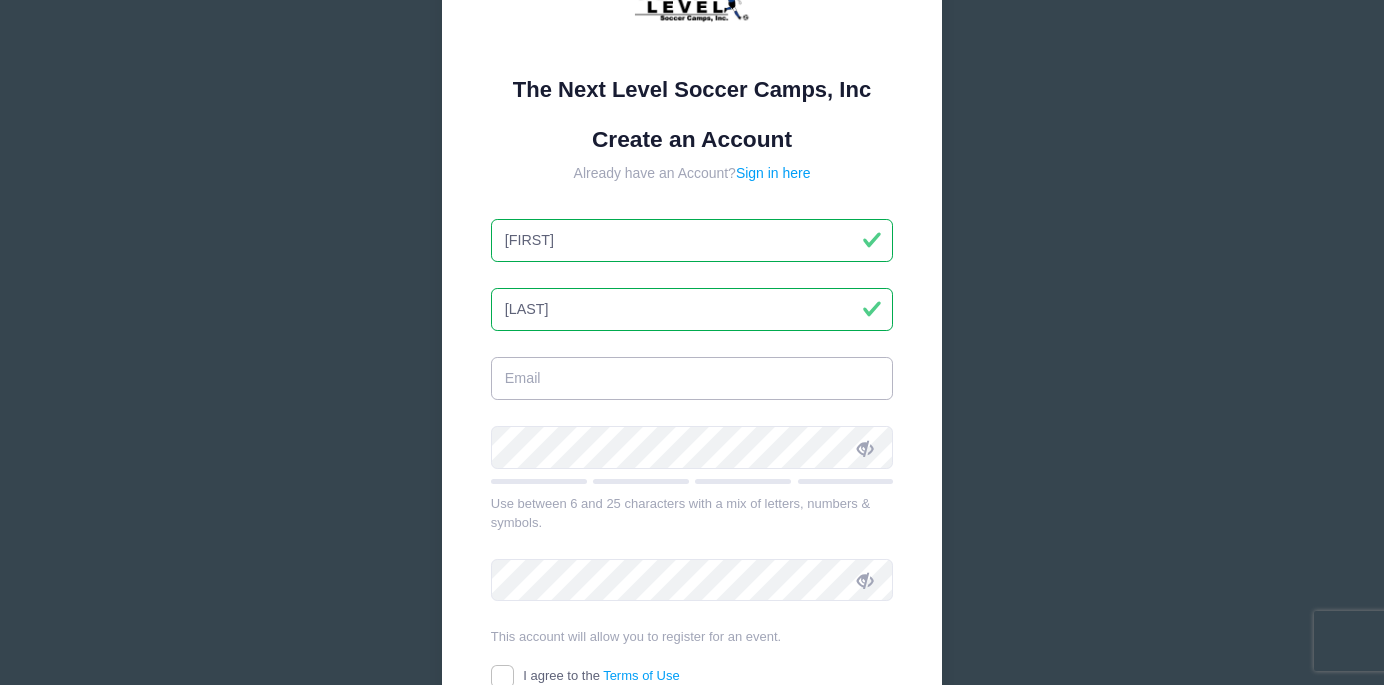 click at bounding box center [692, 378] 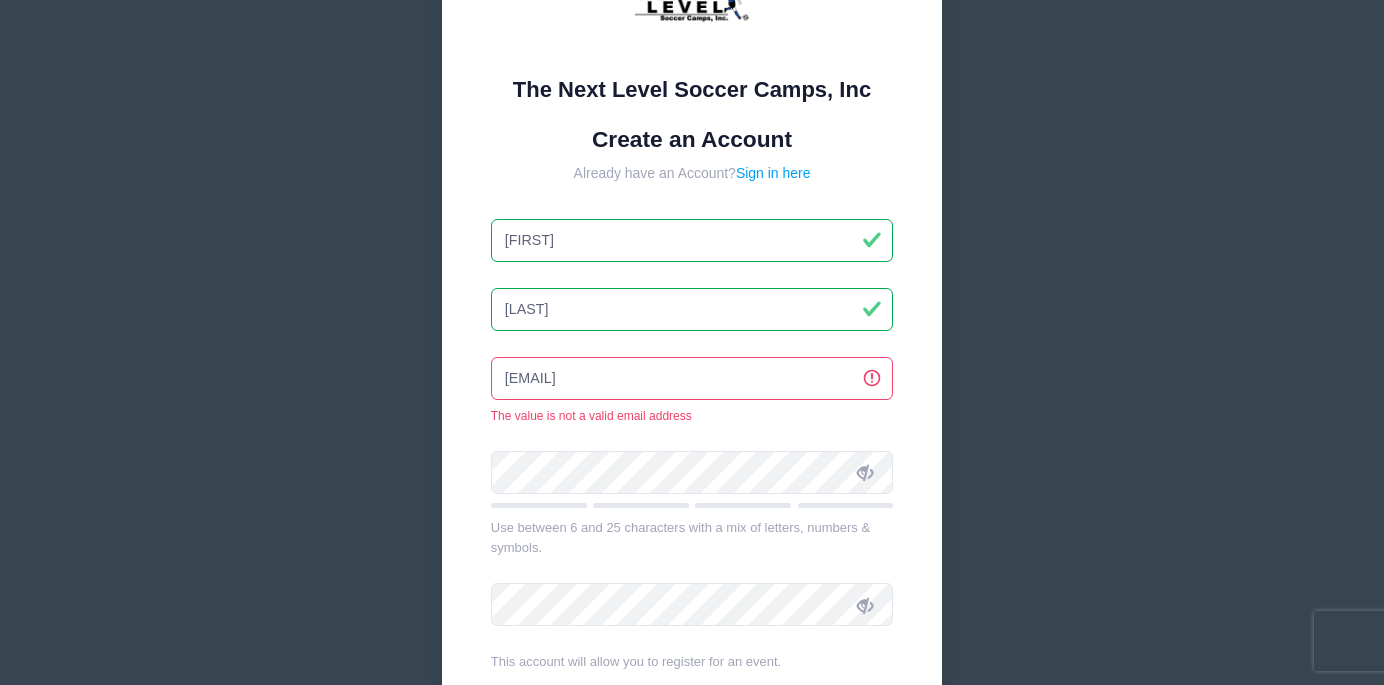 click on "[EMAIL]" at bounding box center (692, 378) 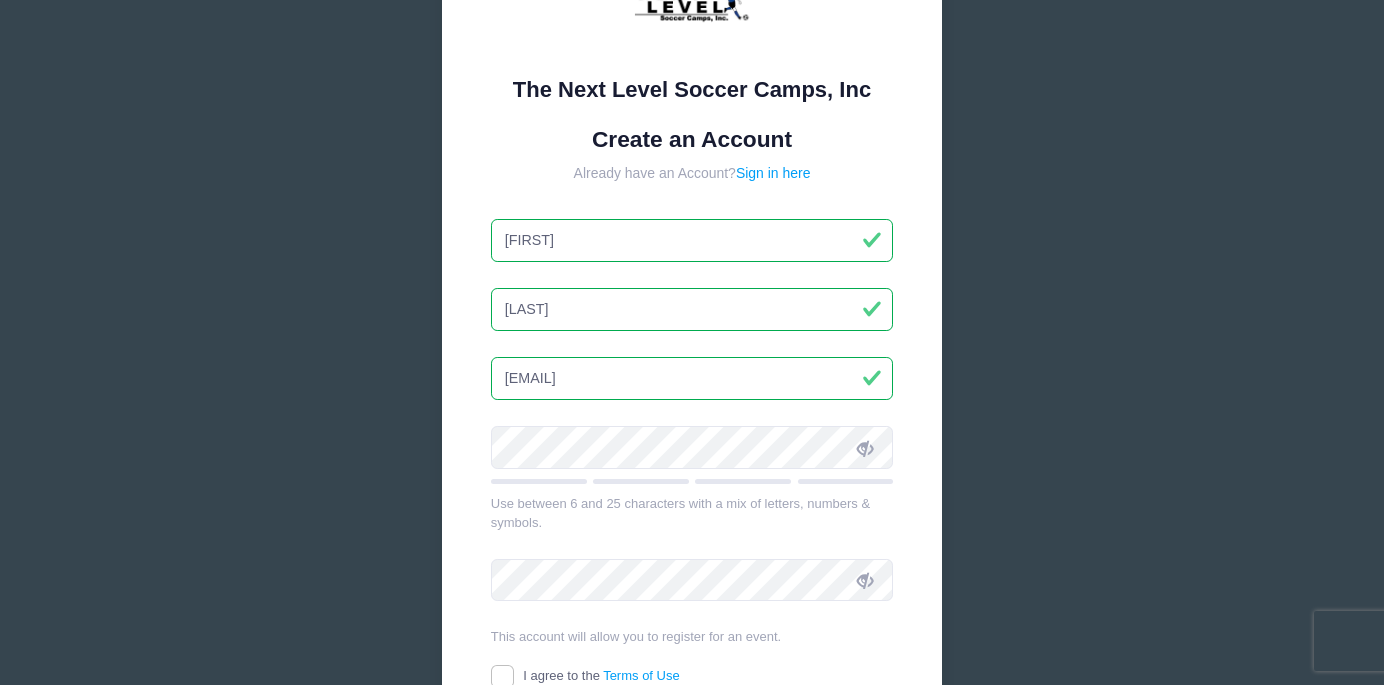 type on "[EMAIL]" 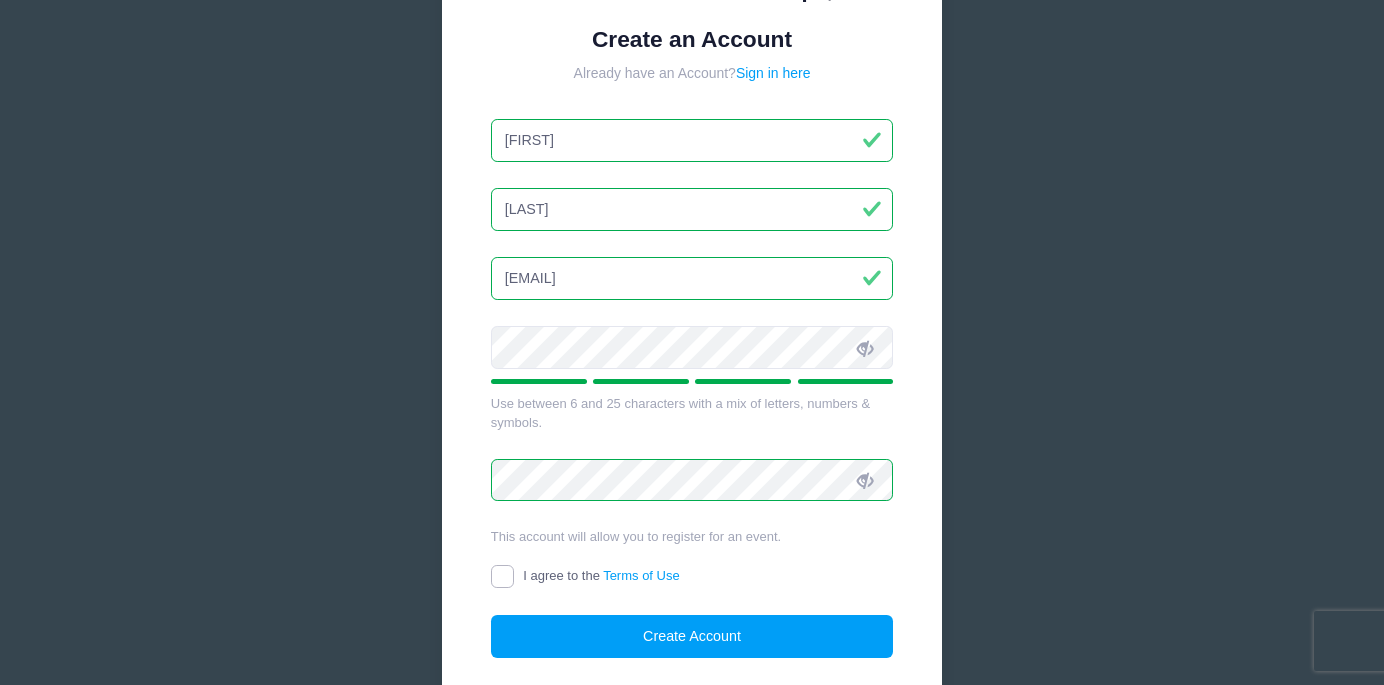 scroll, scrollTop: 320, scrollLeft: 0, axis: vertical 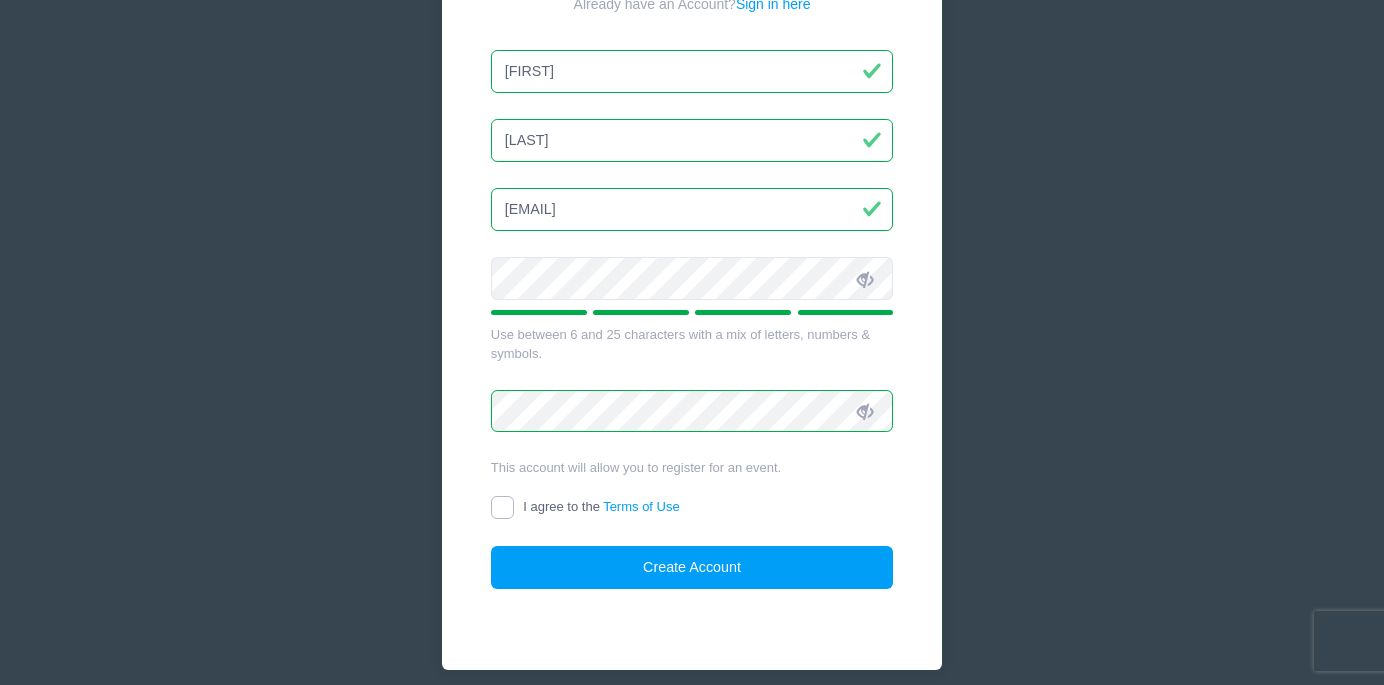 click on "I agree to the
Terms of Use" at bounding box center (502, 507) 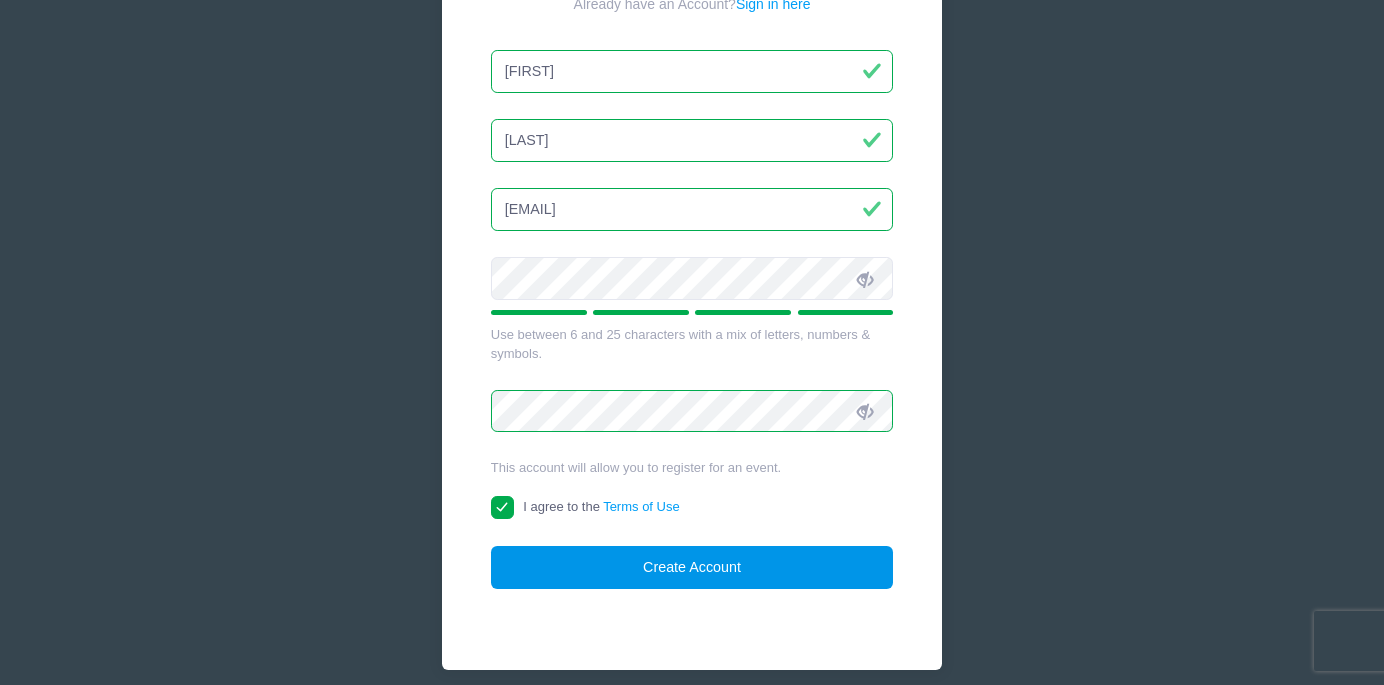 click on "Create Account" at bounding box center (692, 567) 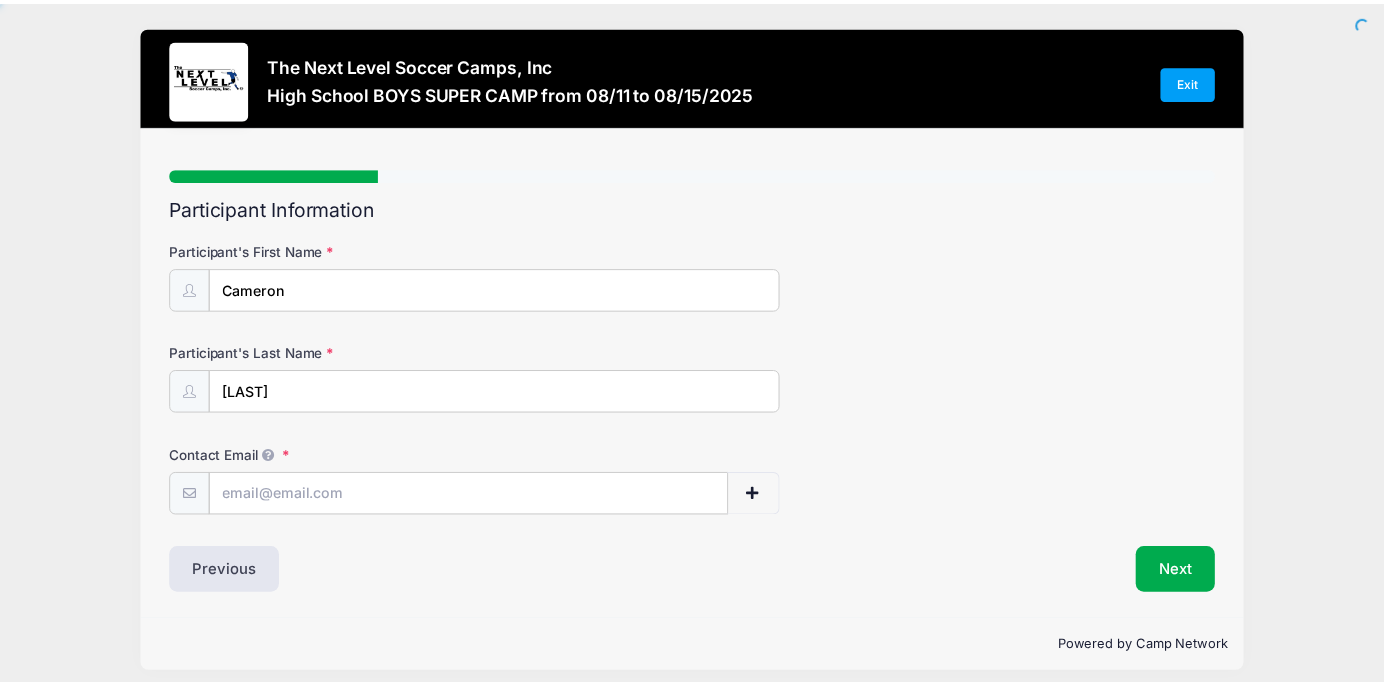 scroll, scrollTop: 0, scrollLeft: 0, axis: both 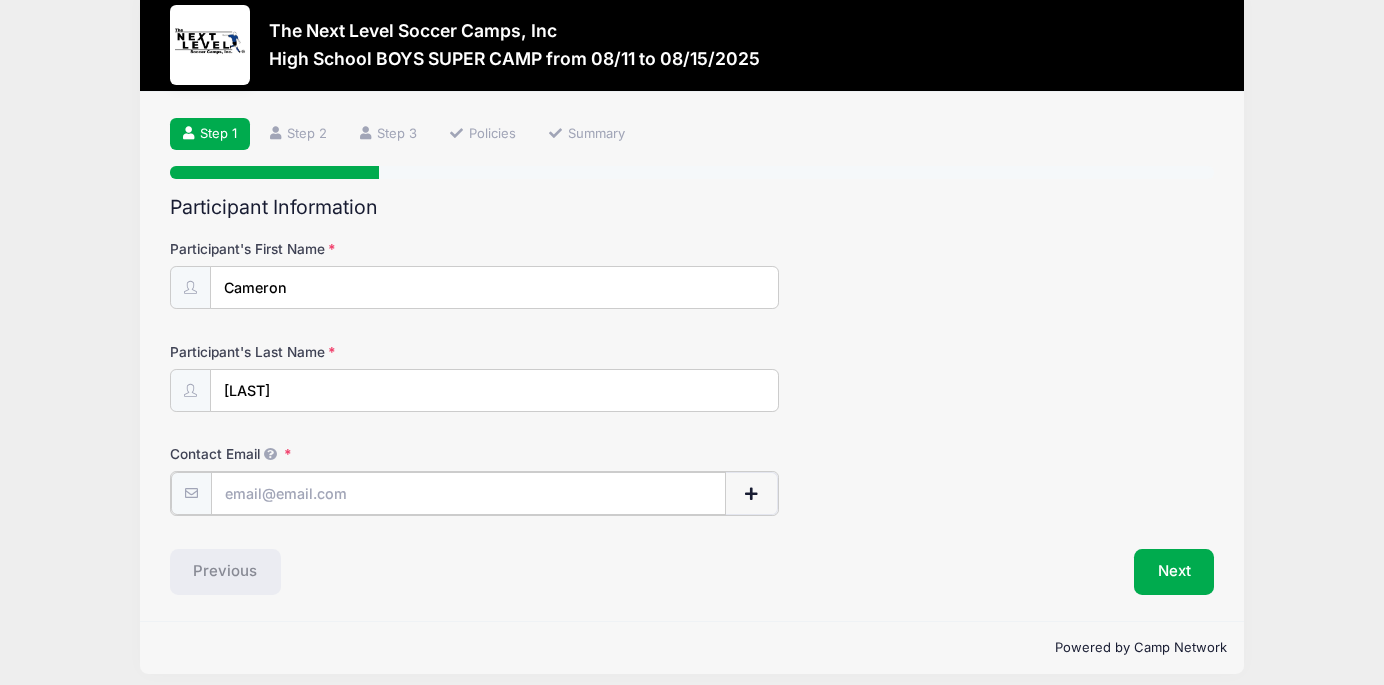 click on "Contact Email" at bounding box center [468, 493] 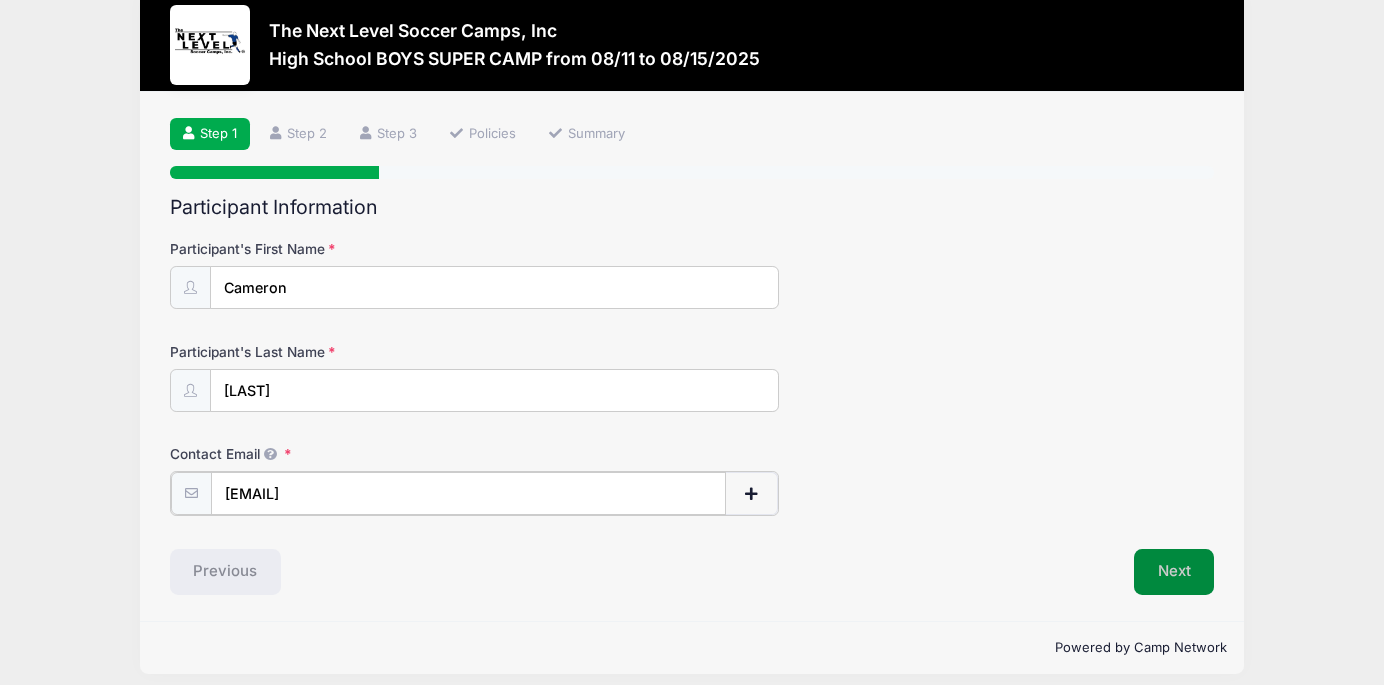 type on "[EMAIL]" 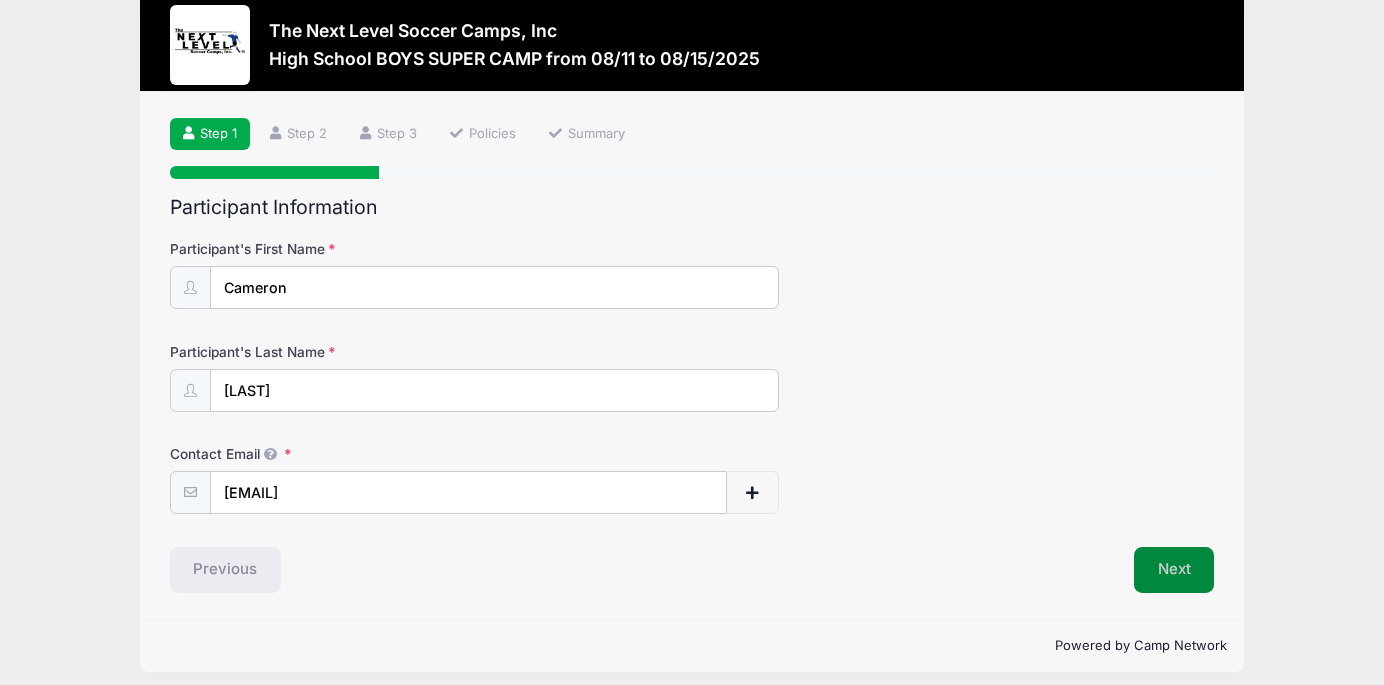 click on "Next" at bounding box center (1174, 570) 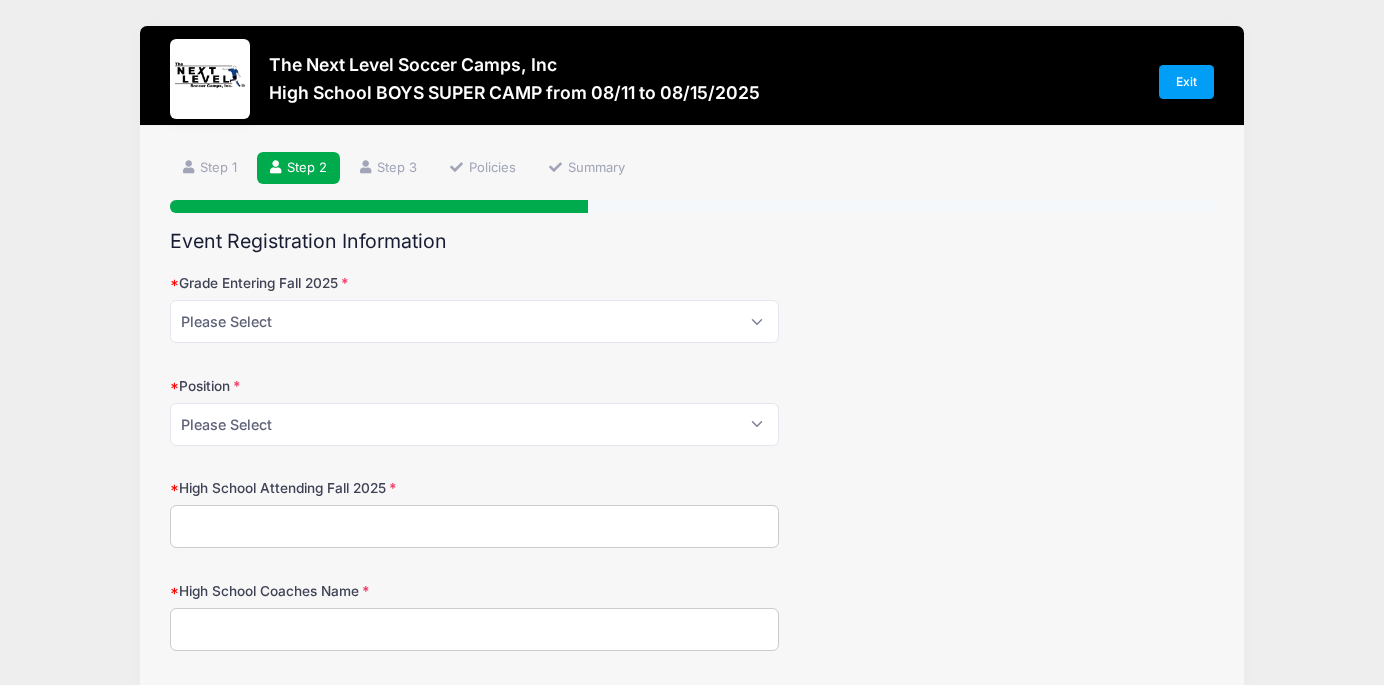 scroll, scrollTop: 0, scrollLeft: 0, axis: both 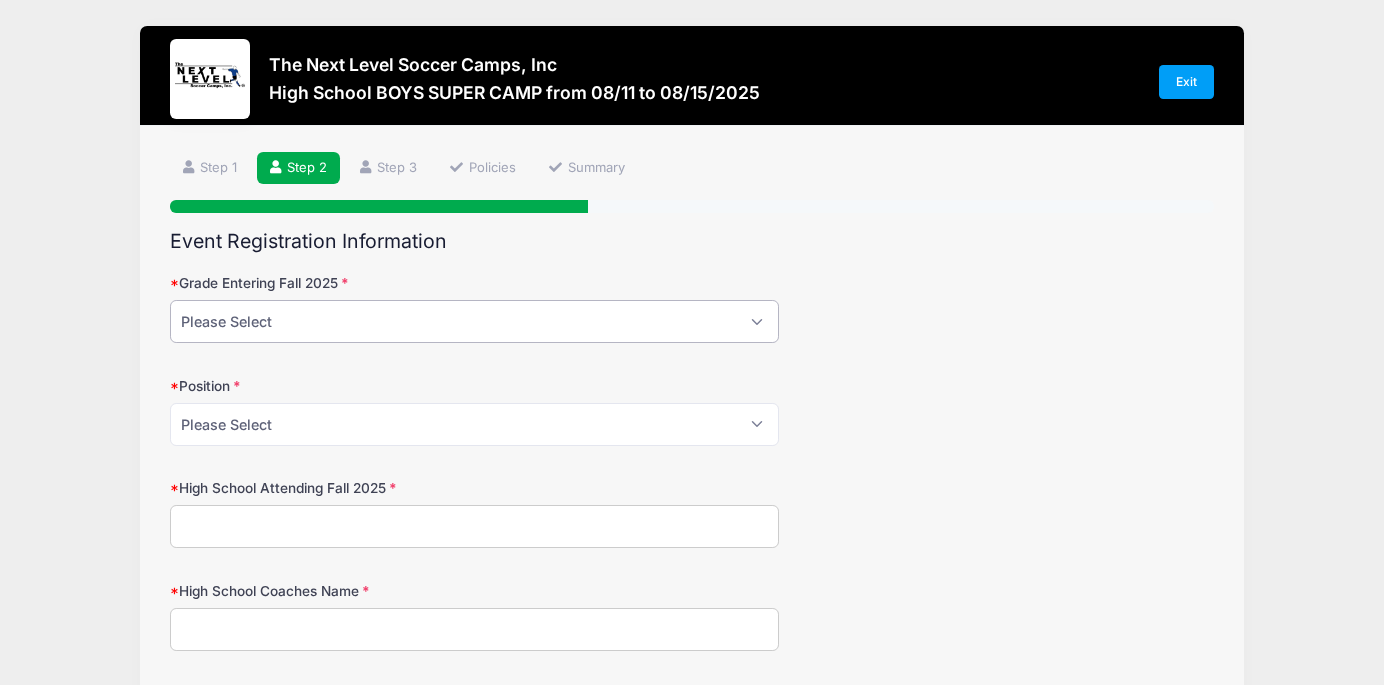 click on "Please Select 8th Grade
Freshman
Sophomore
Junior
Senior" at bounding box center (474, 321) 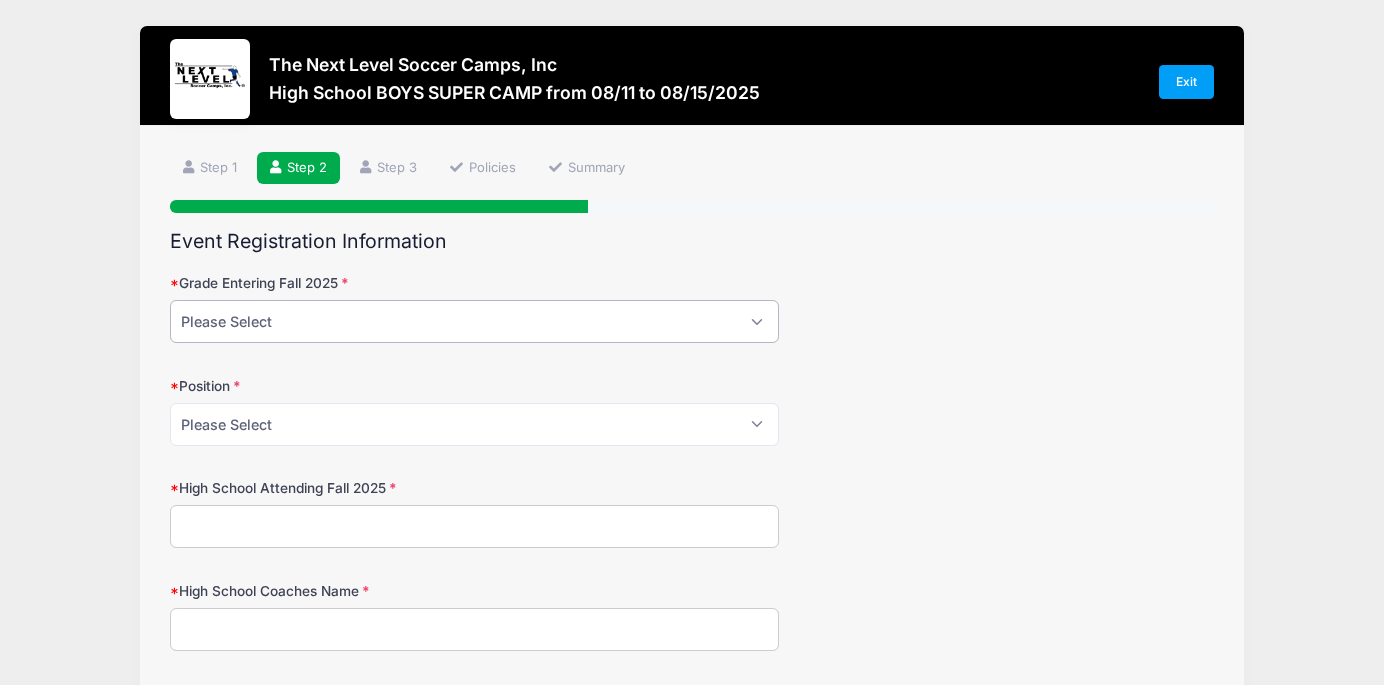 select on "Sophomore" 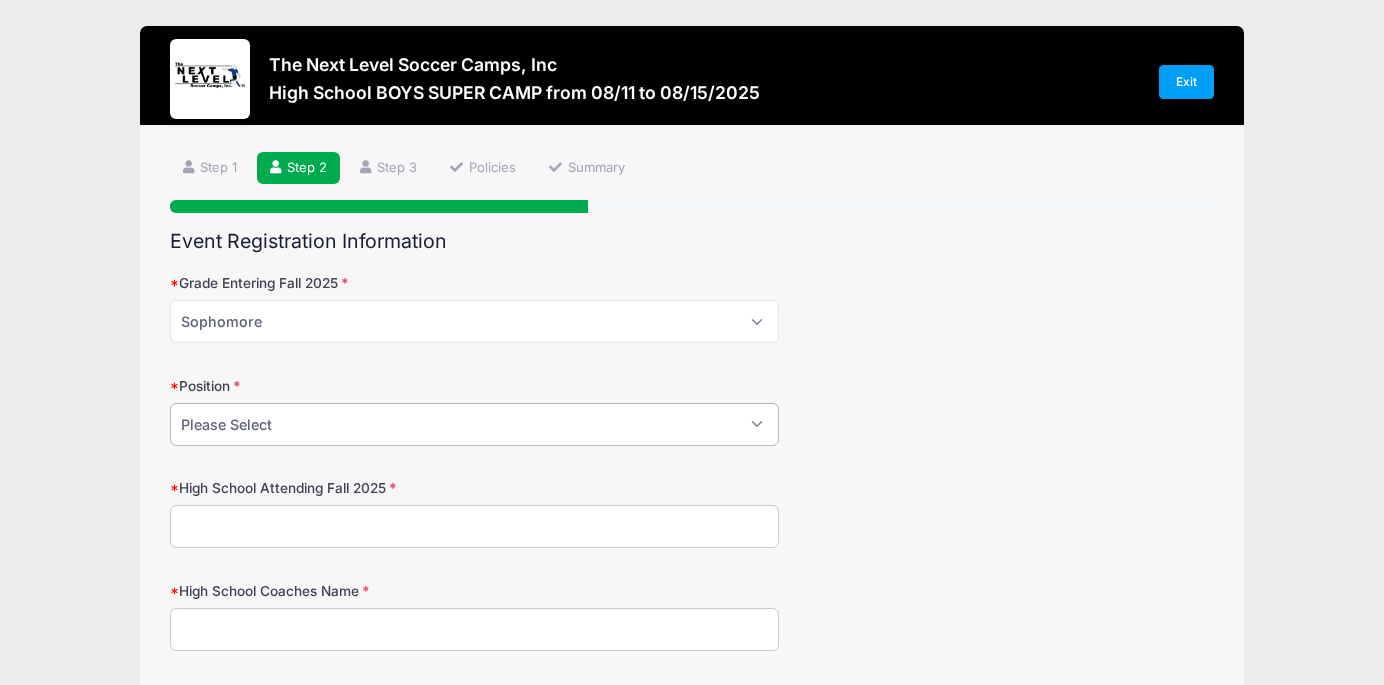 click on "Please Select Field Player
Goalkeeper" at bounding box center (474, 424) 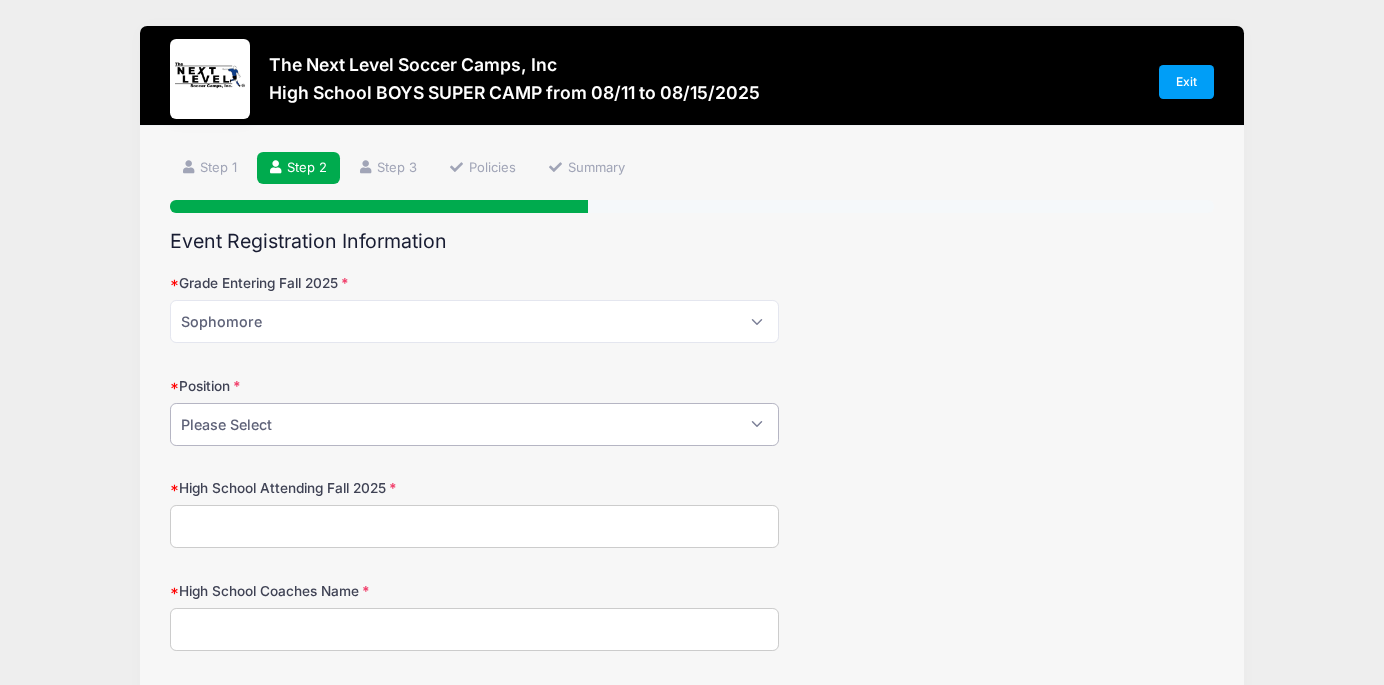 select on "Field Player" 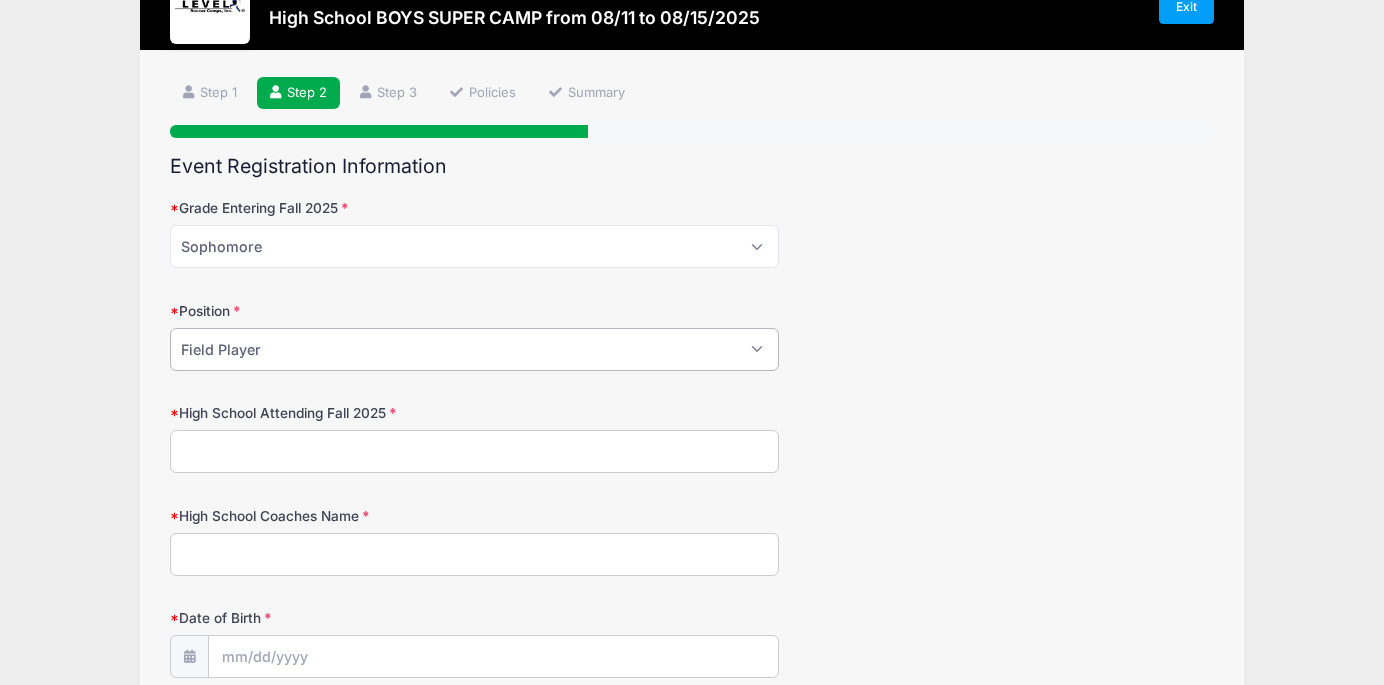 scroll, scrollTop: 76, scrollLeft: 0, axis: vertical 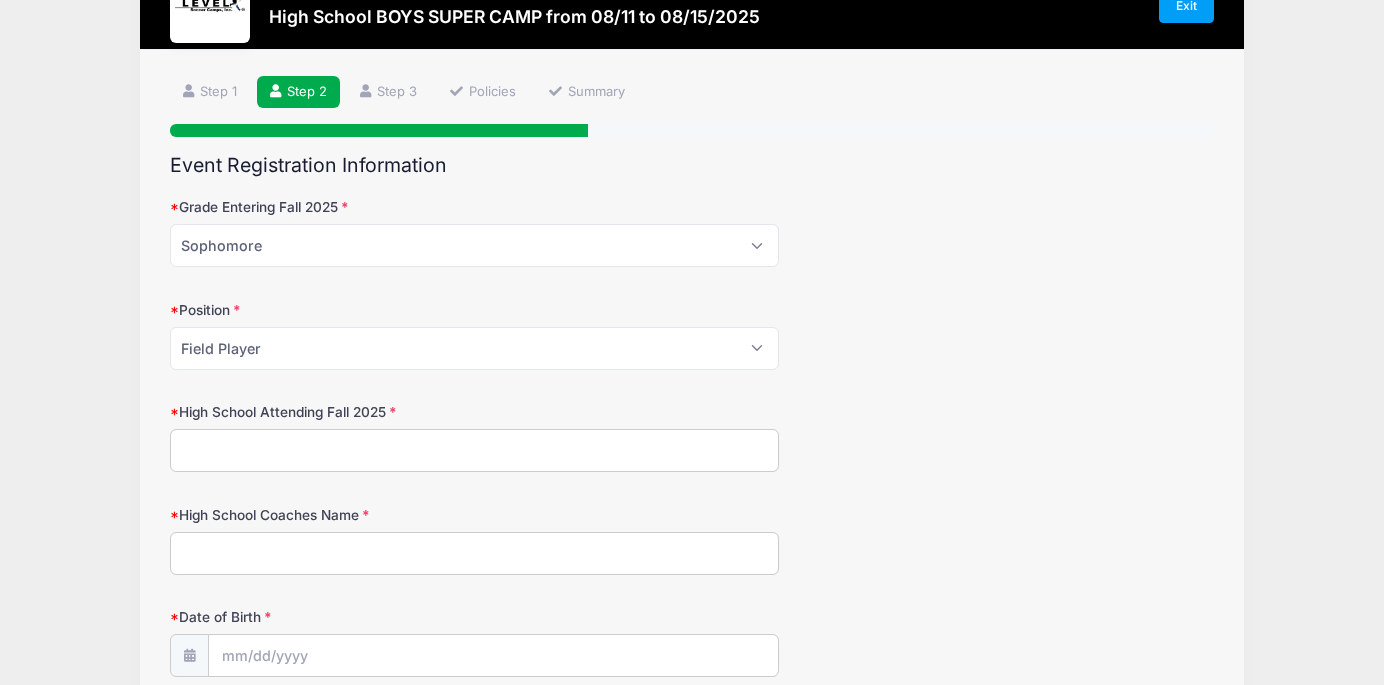 click on "High School Attending Fall 2025" at bounding box center (474, 450) 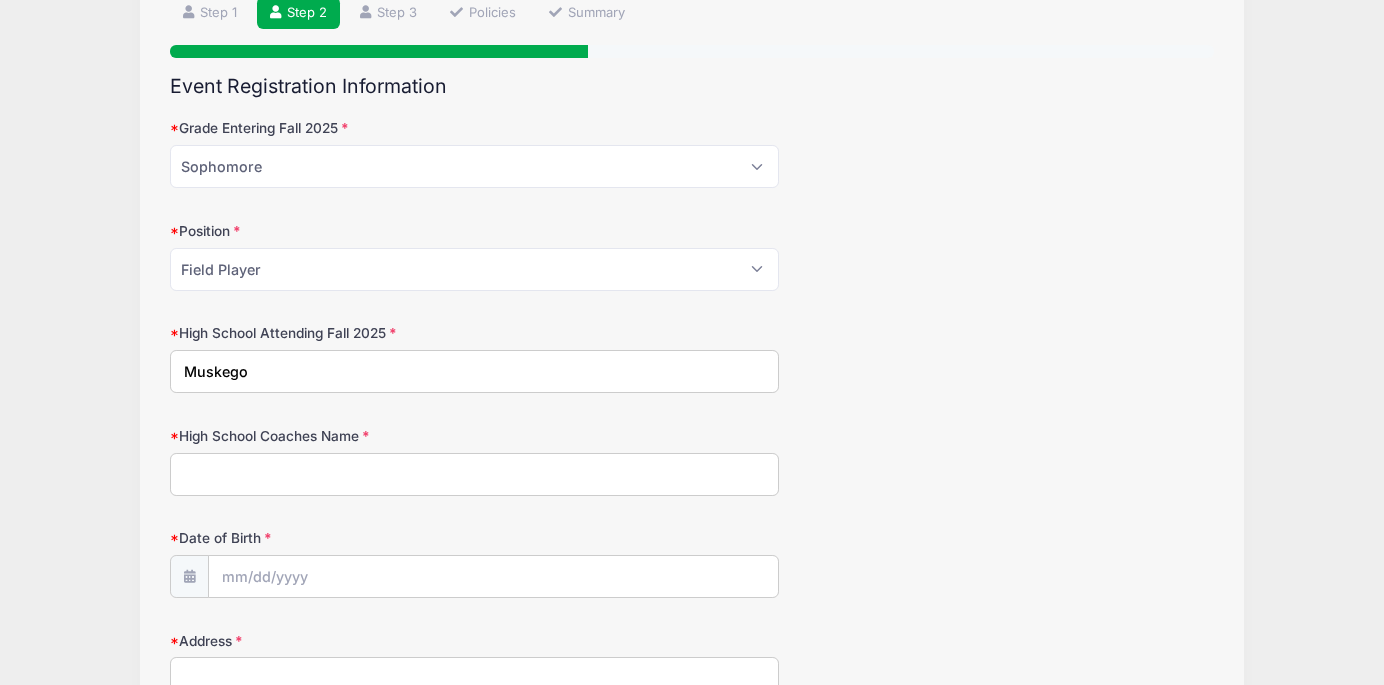 scroll, scrollTop: 160, scrollLeft: 0, axis: vertical 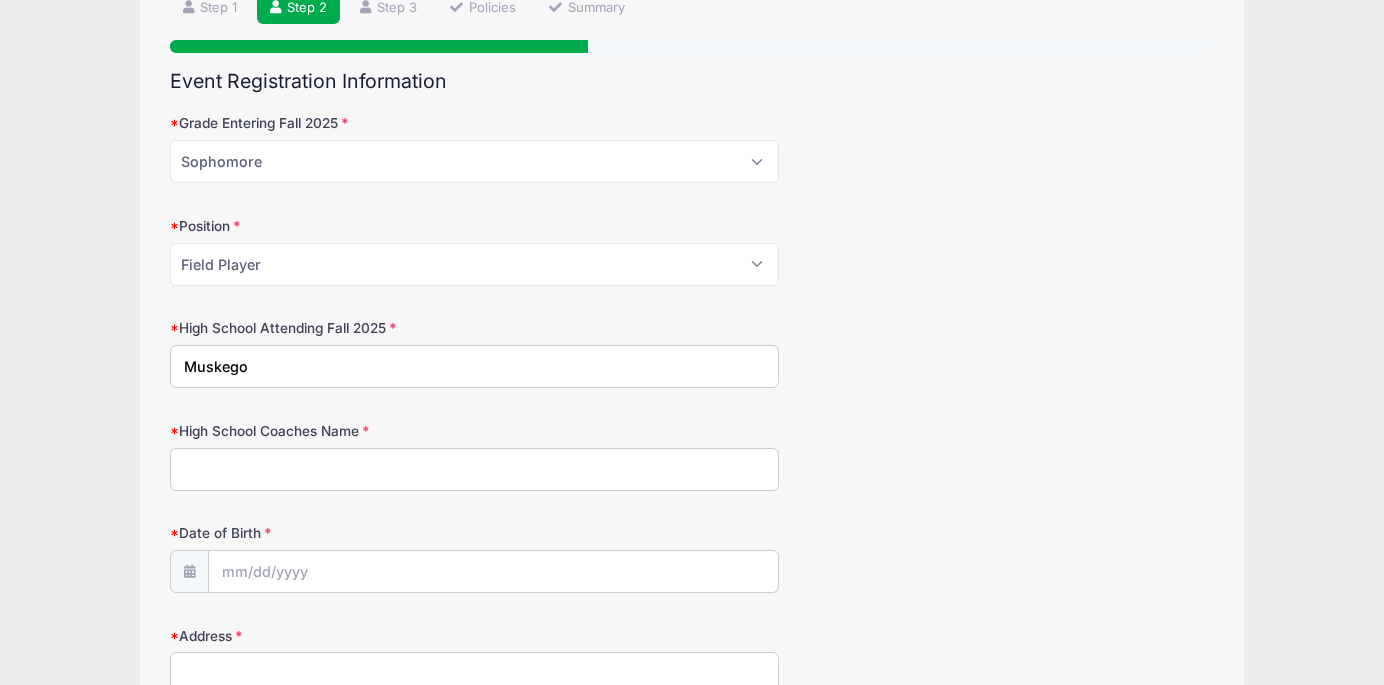 type on "Muskego" 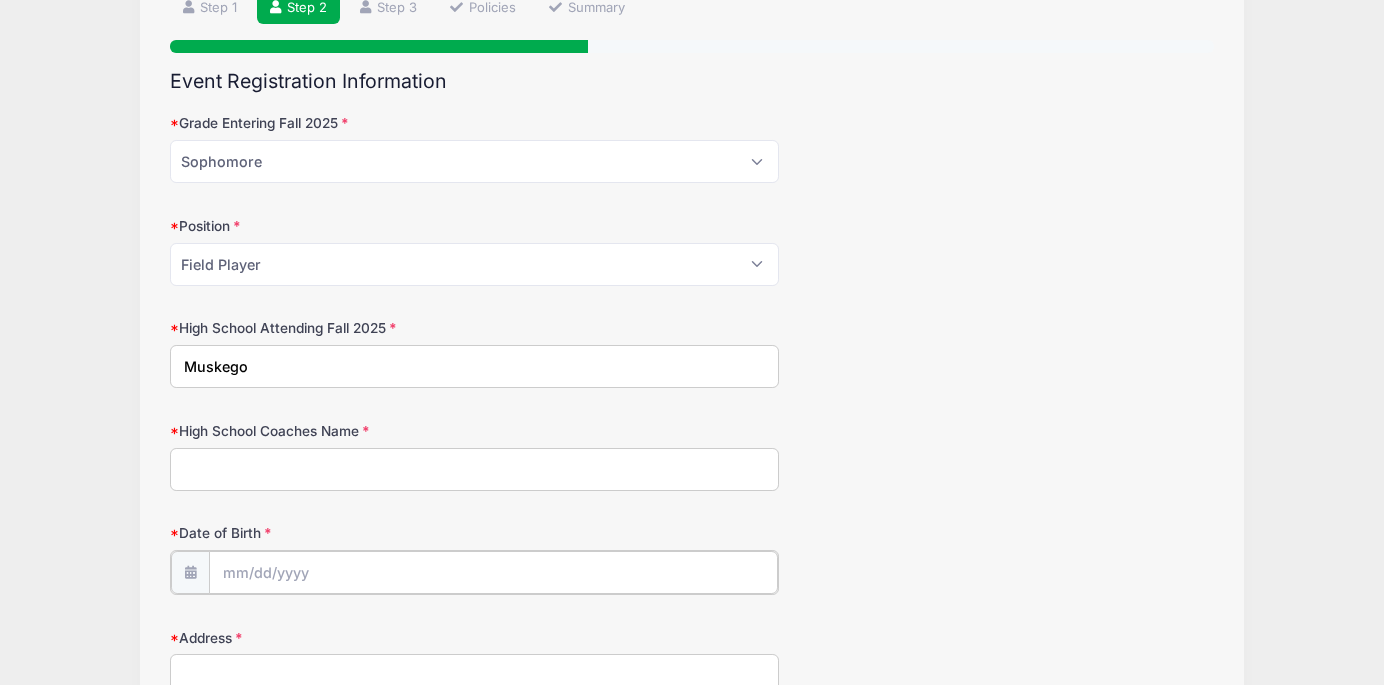 click on "Date of Birth" at bounding box center [493, 572] 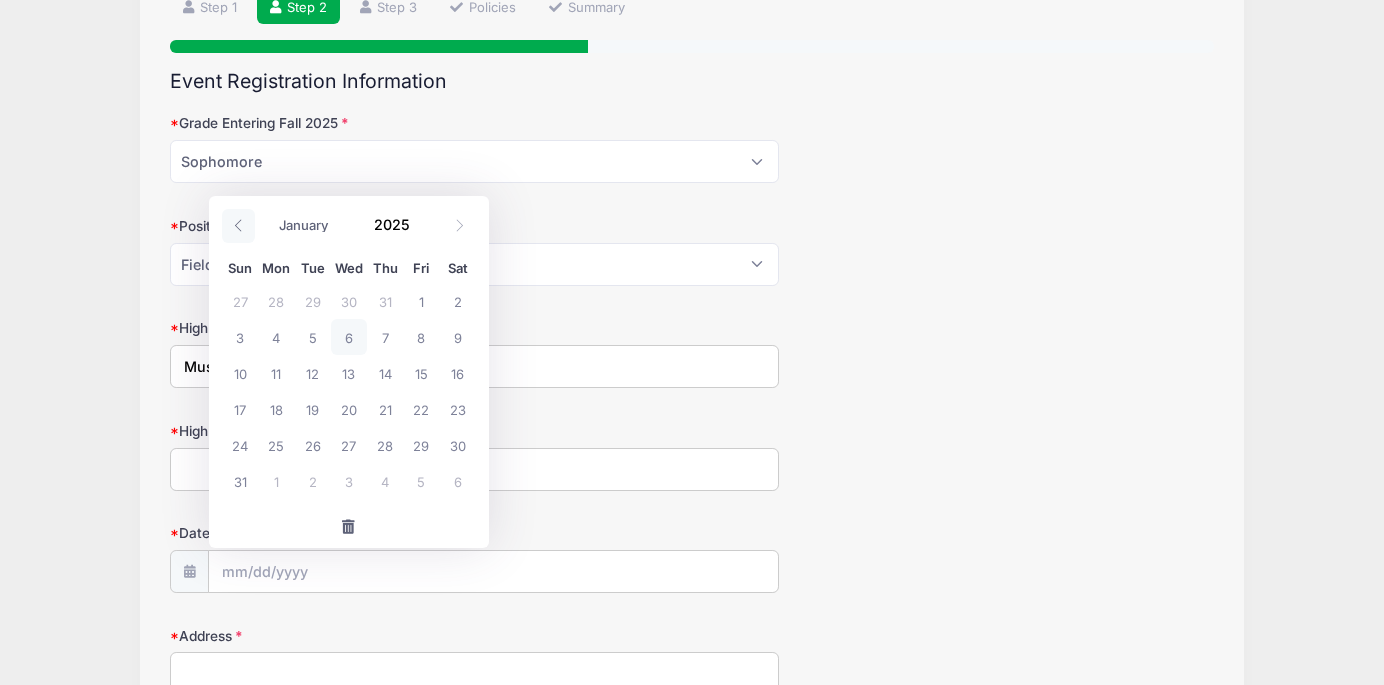 click 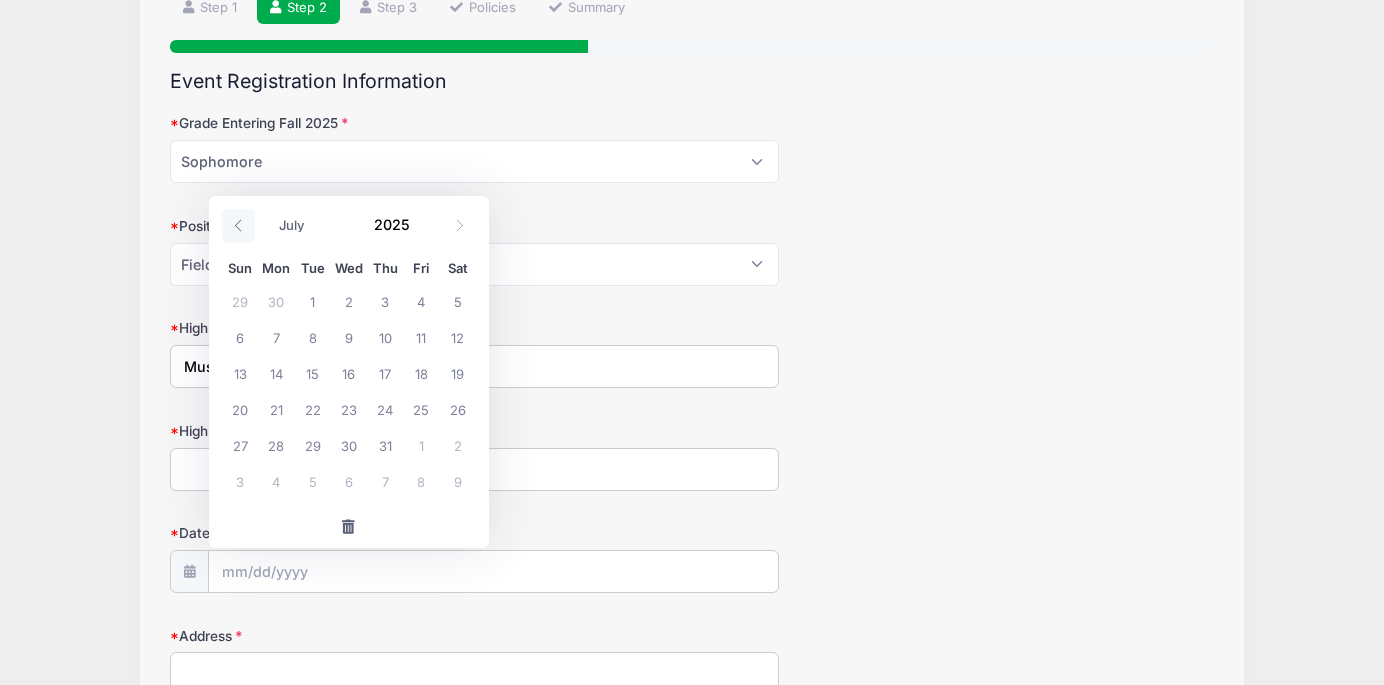 click 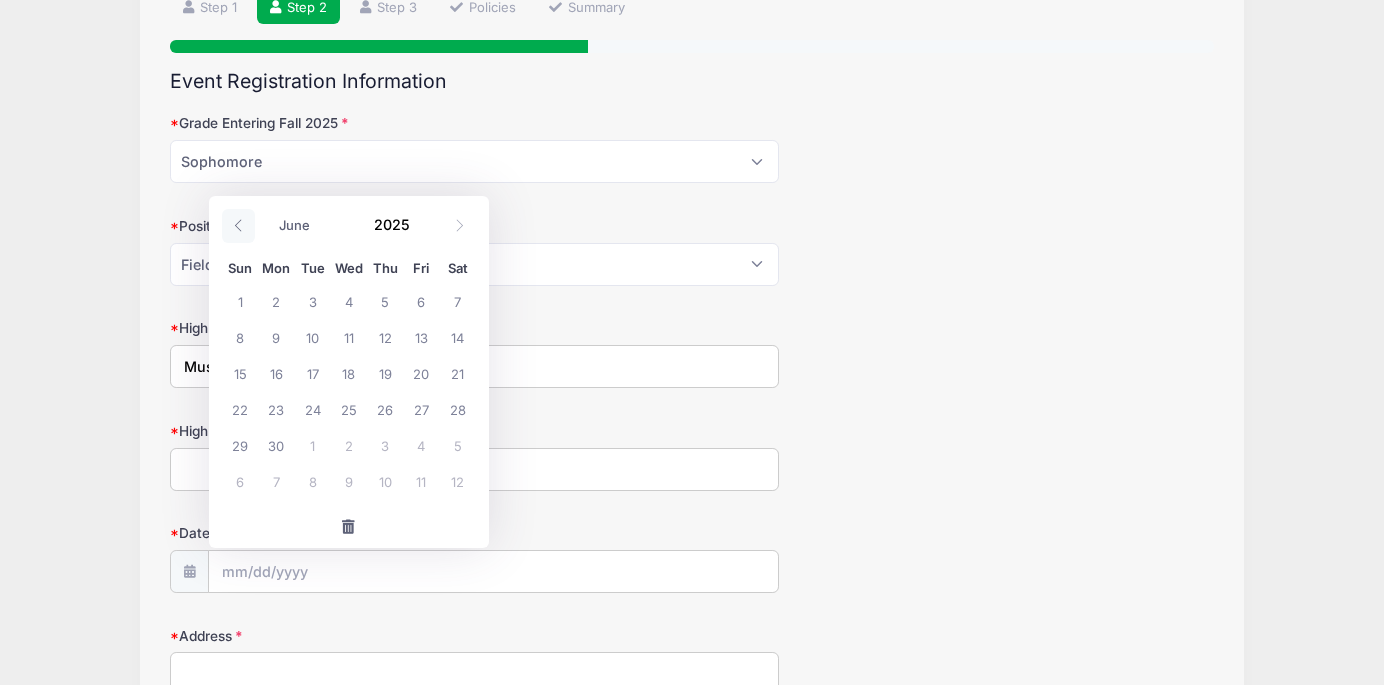 click 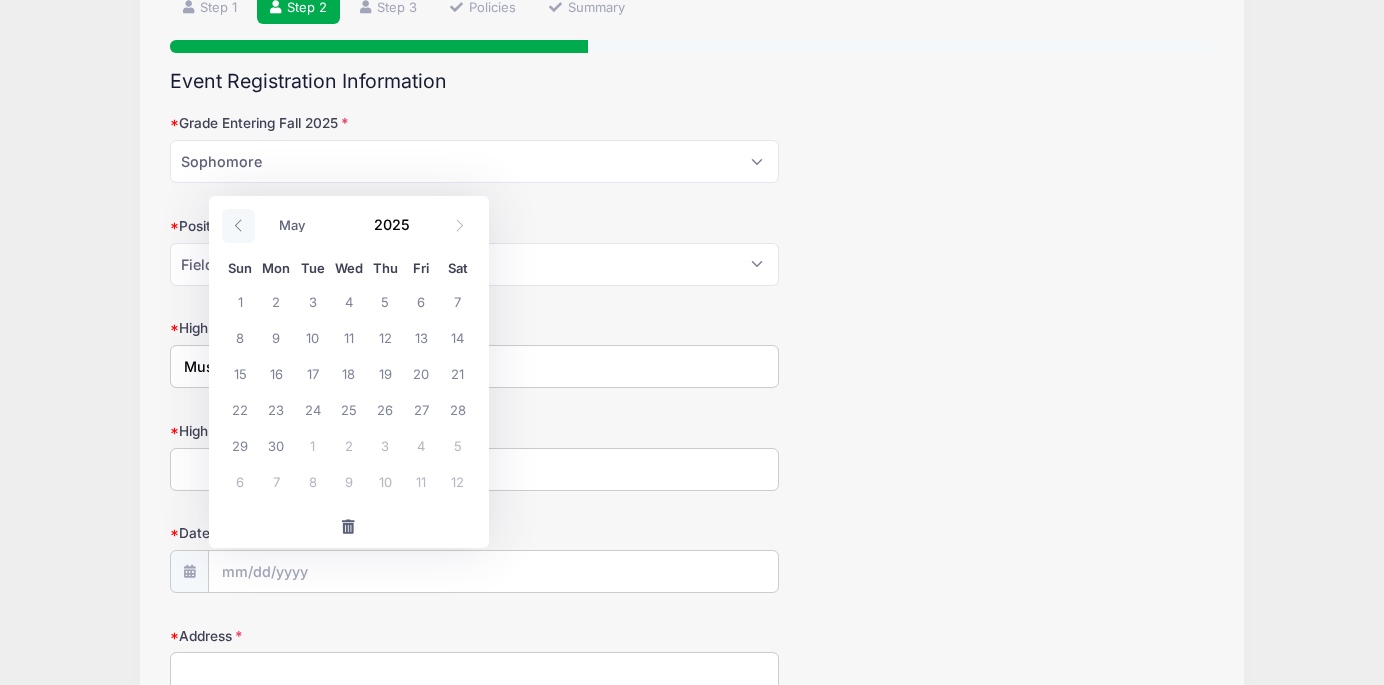 click 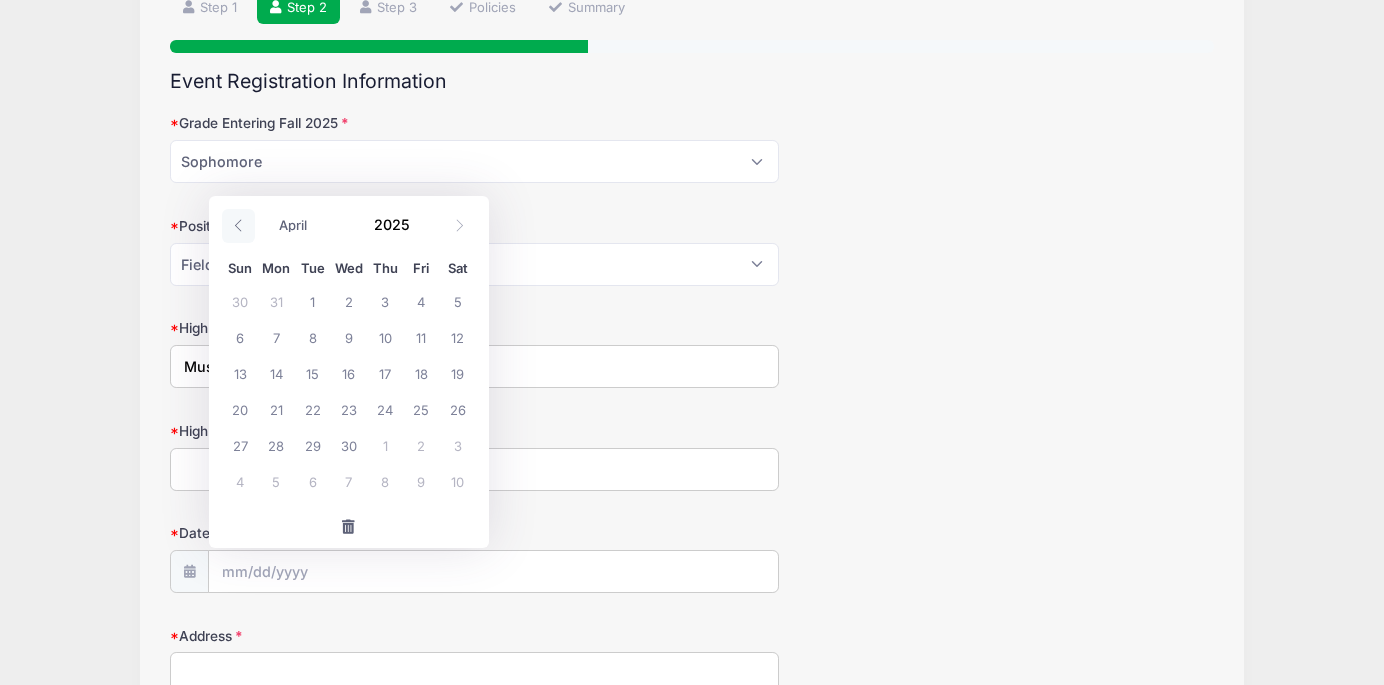 click 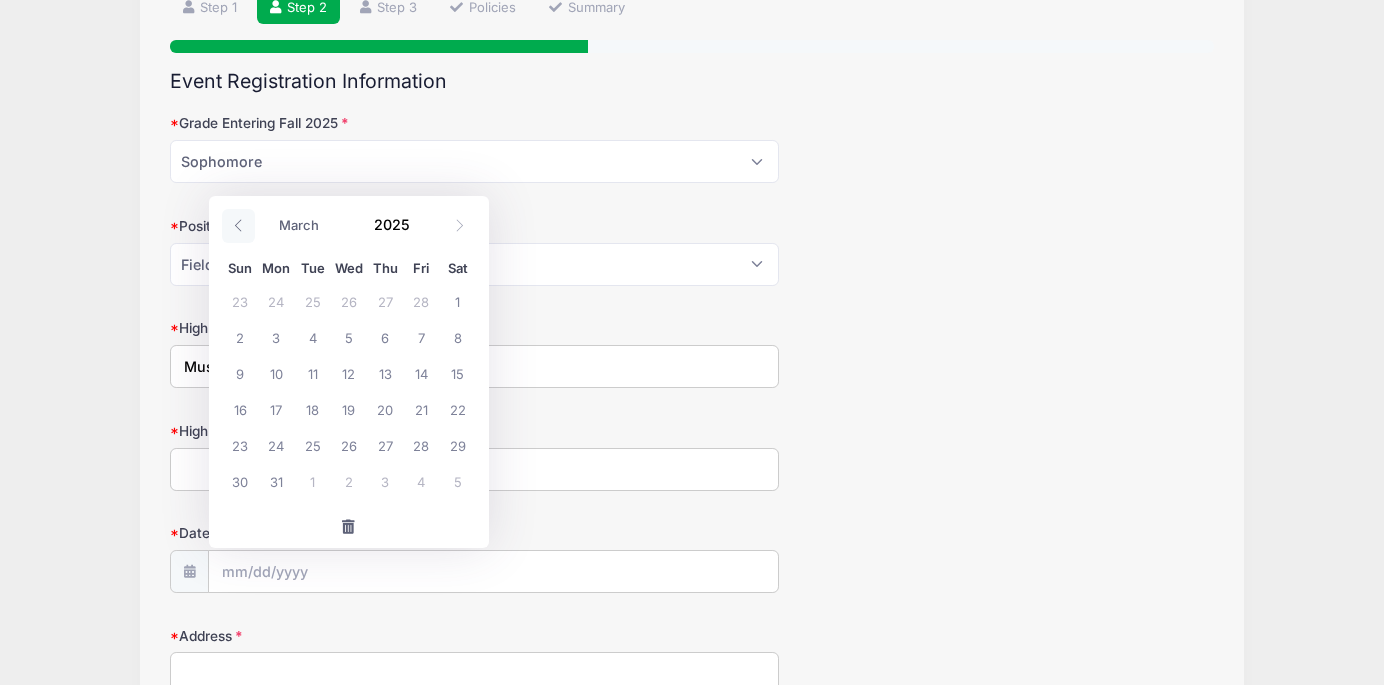 click 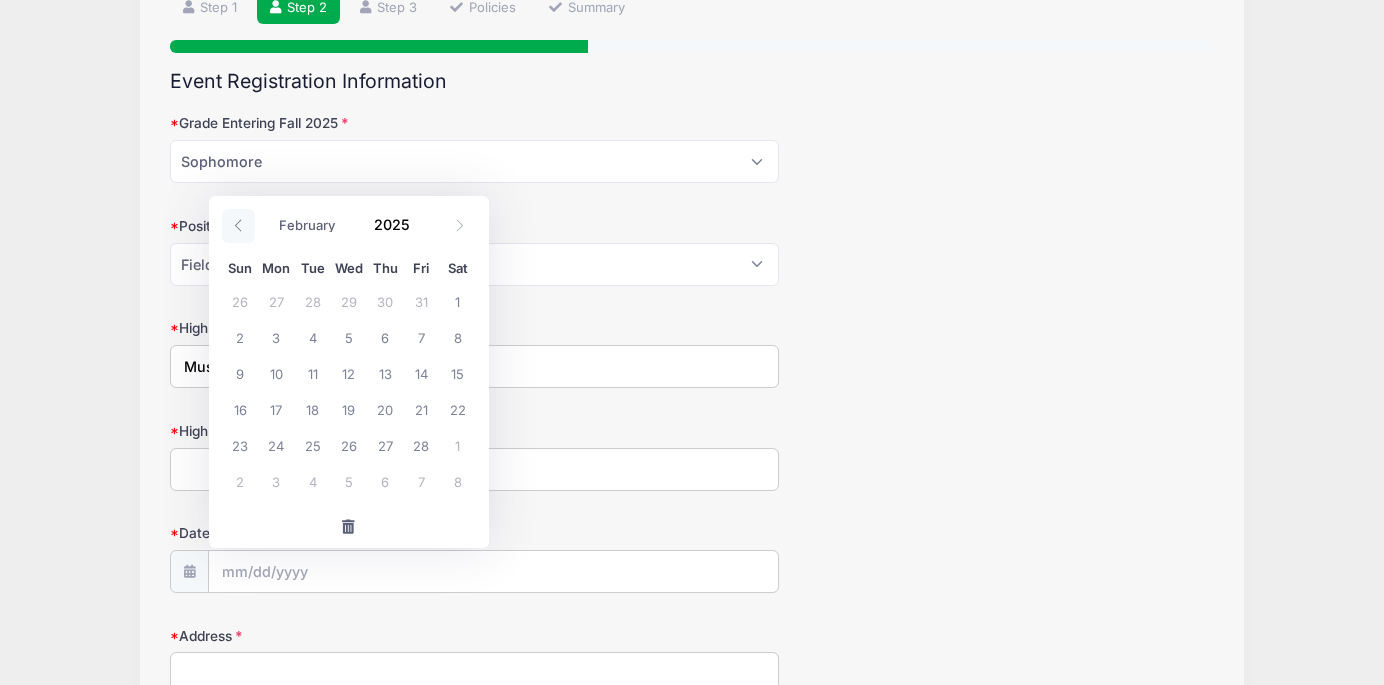 click 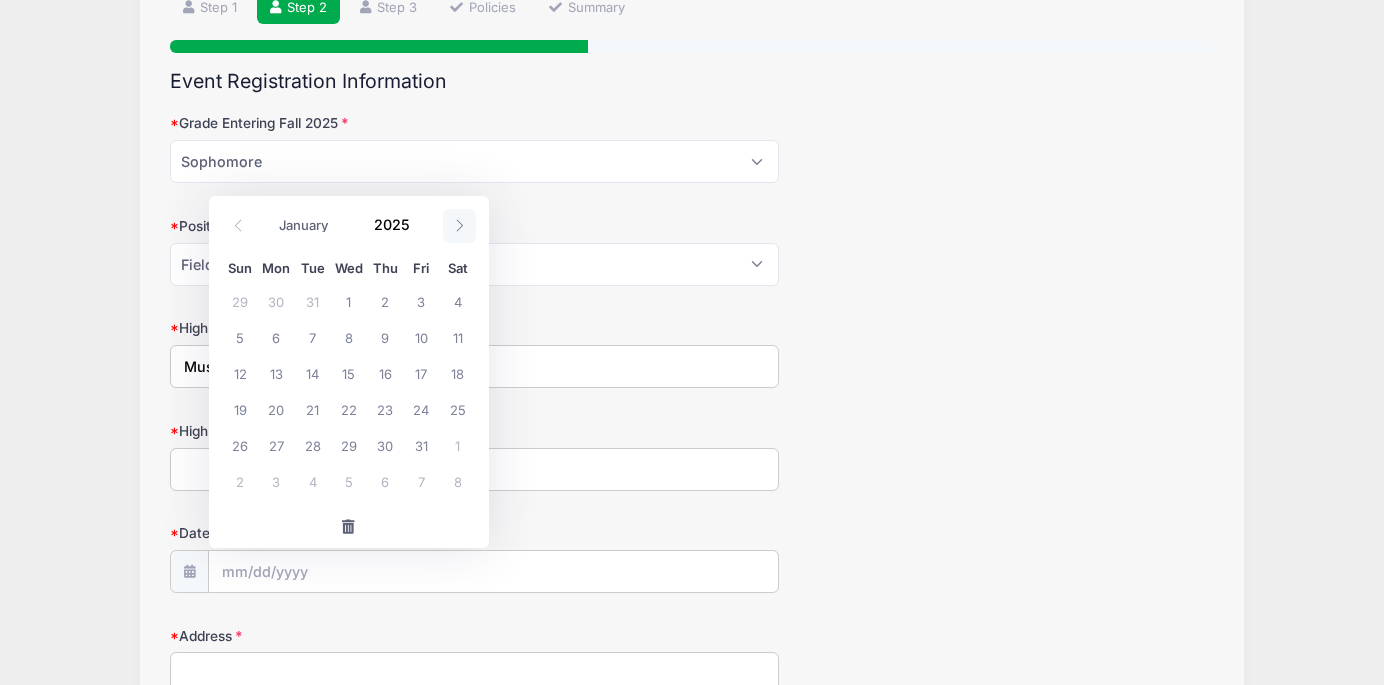 click 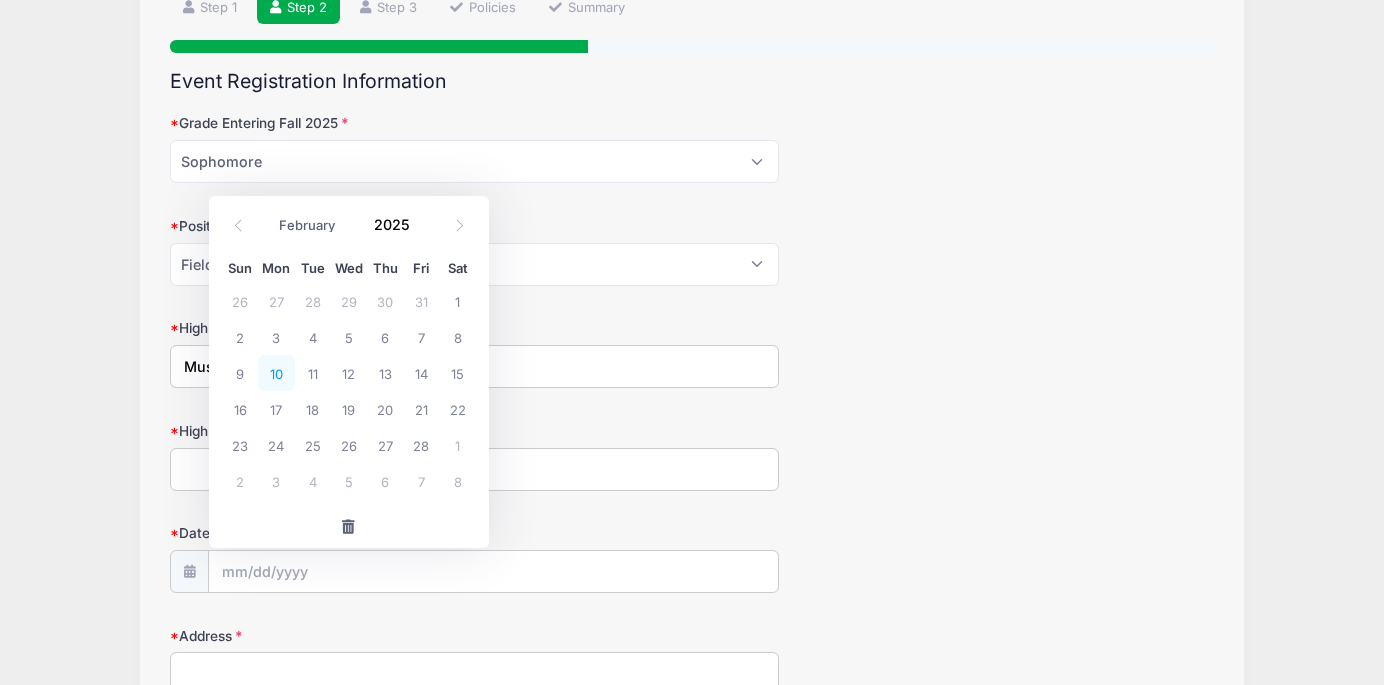 click on "10" at bounding box center (276, 373) 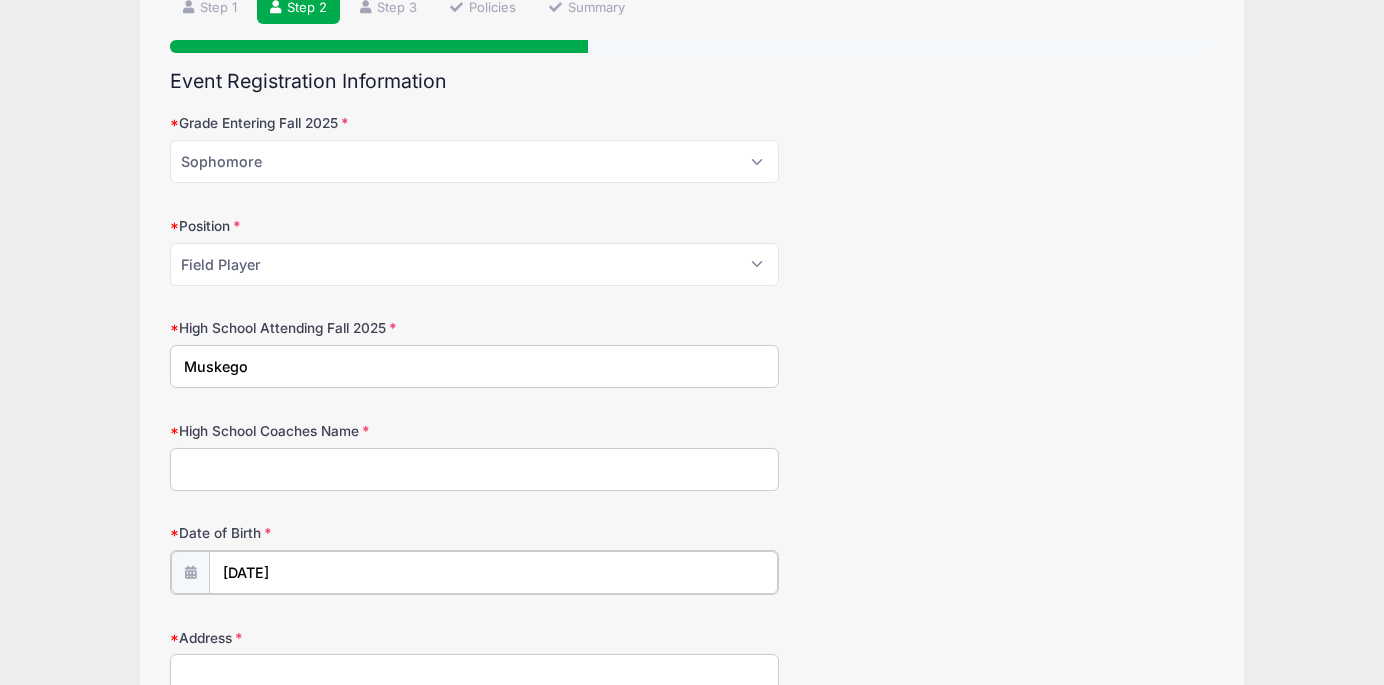 click on "02/10/2025" at bounding box center (493, 572) 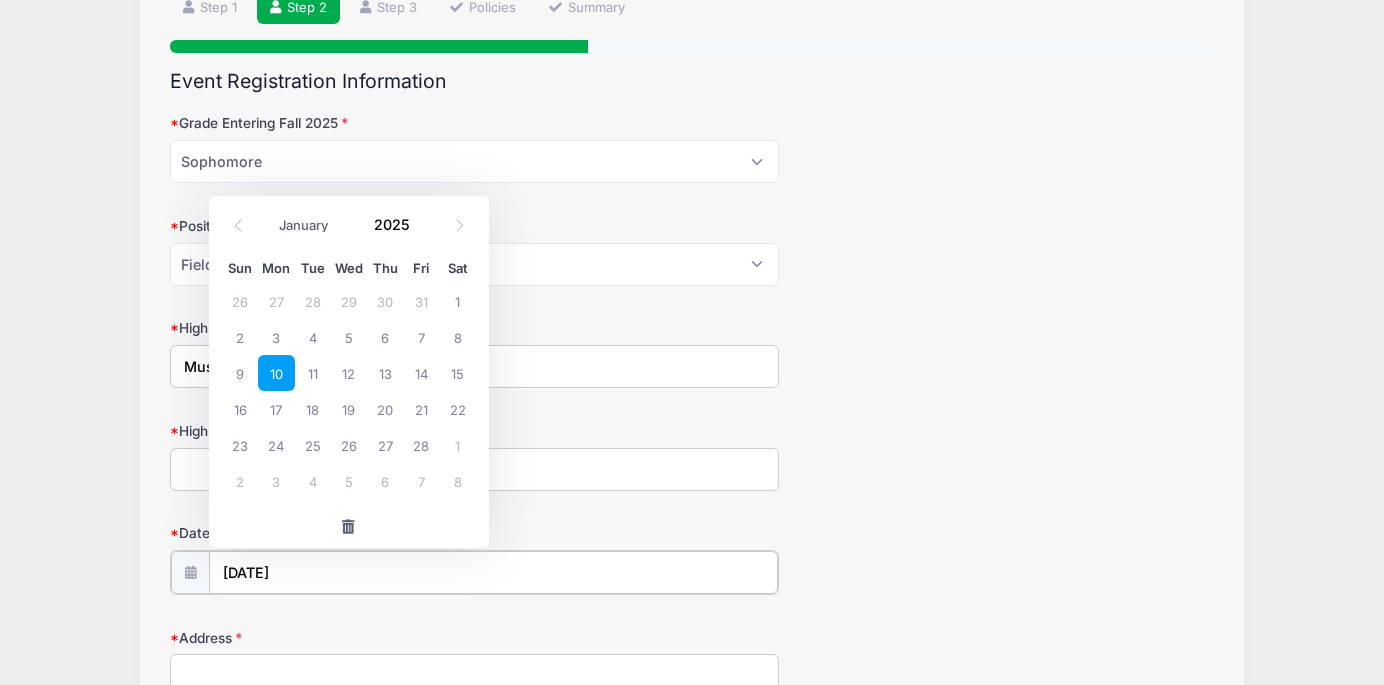 click on "02/10/2025" at bounding box center (493, 572) 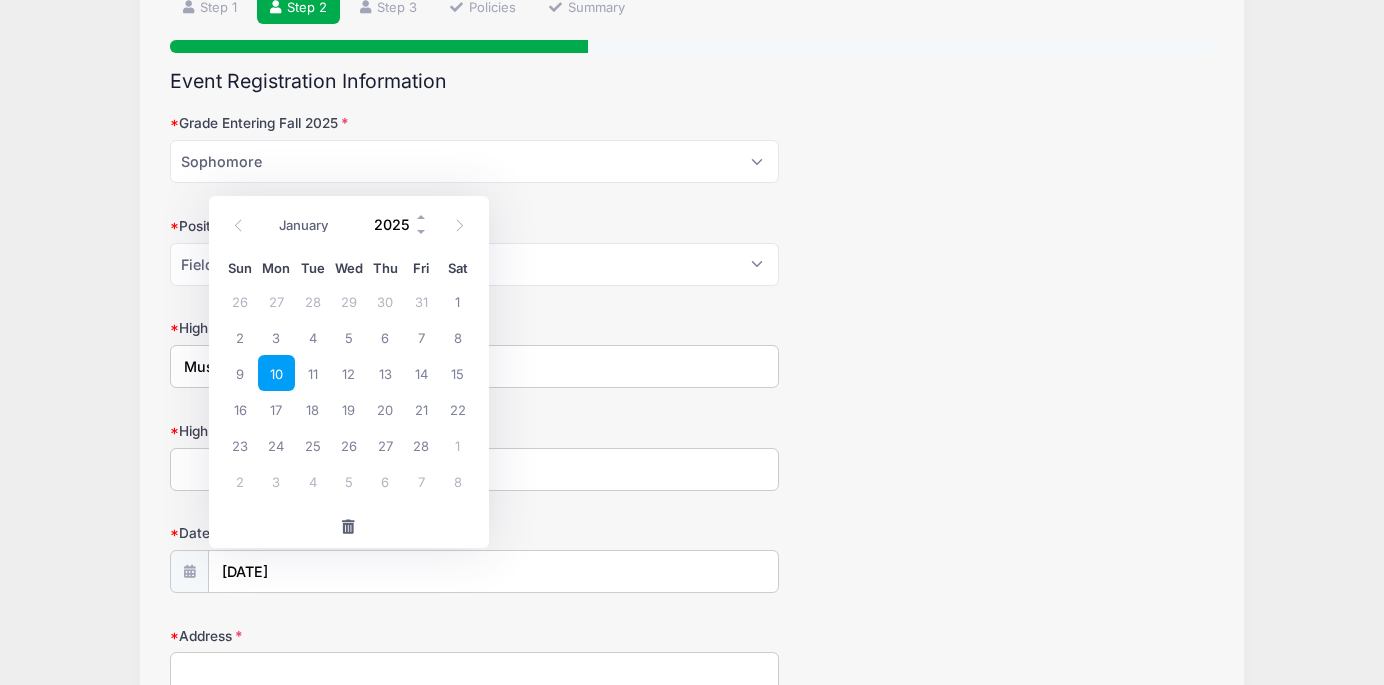 click on "2025" at bounding box center [396, 224] 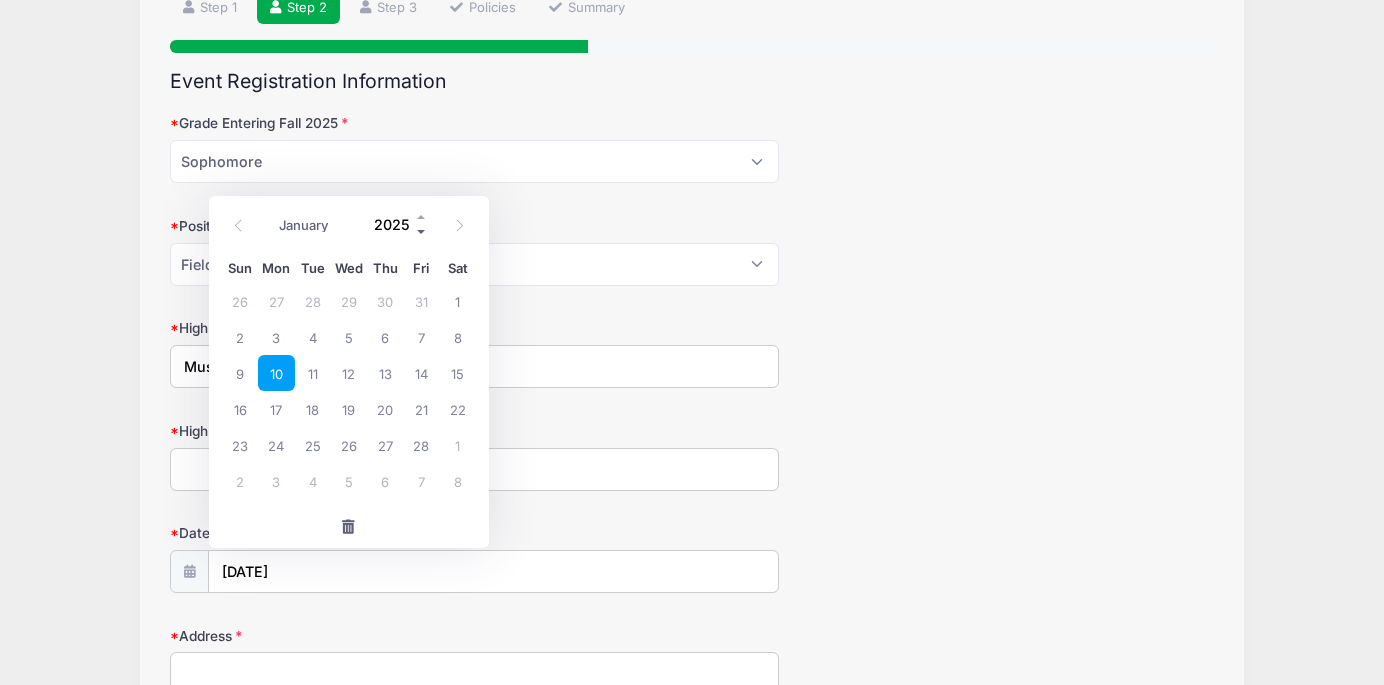 click at bounding box center (422, 231) 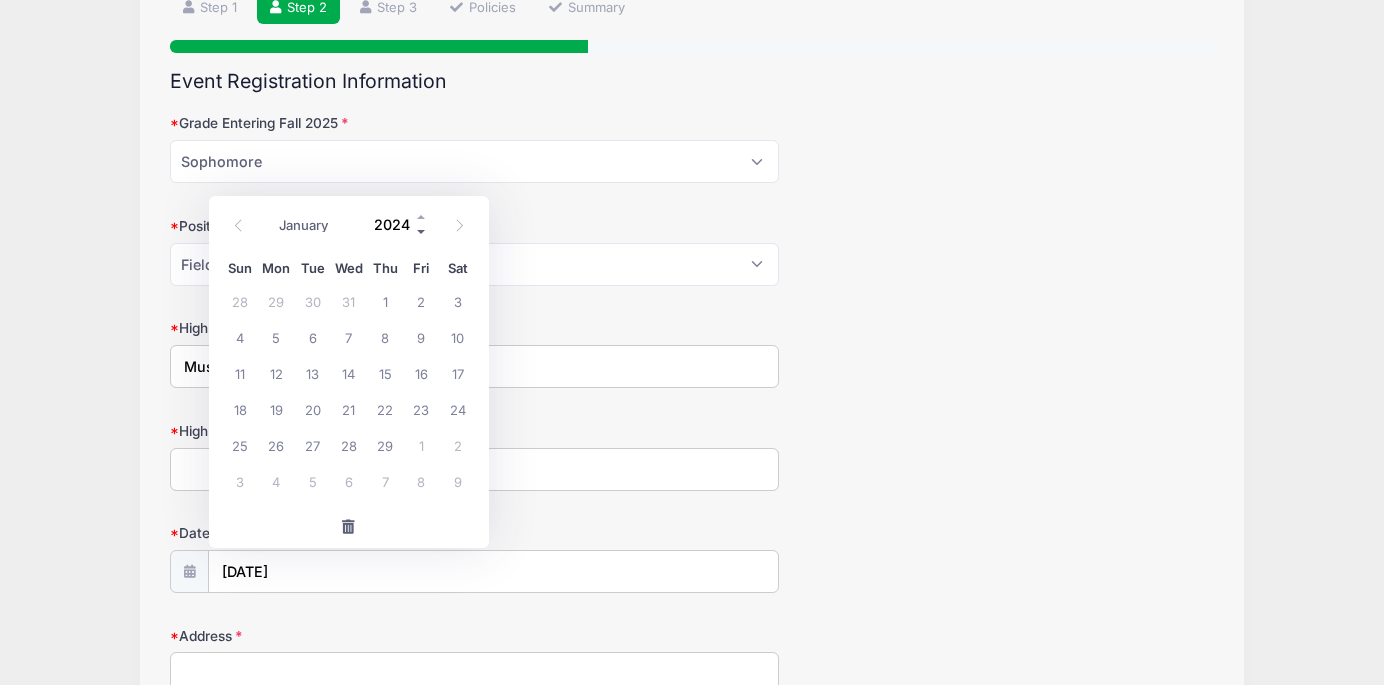 click at bounding box center [422, 231] 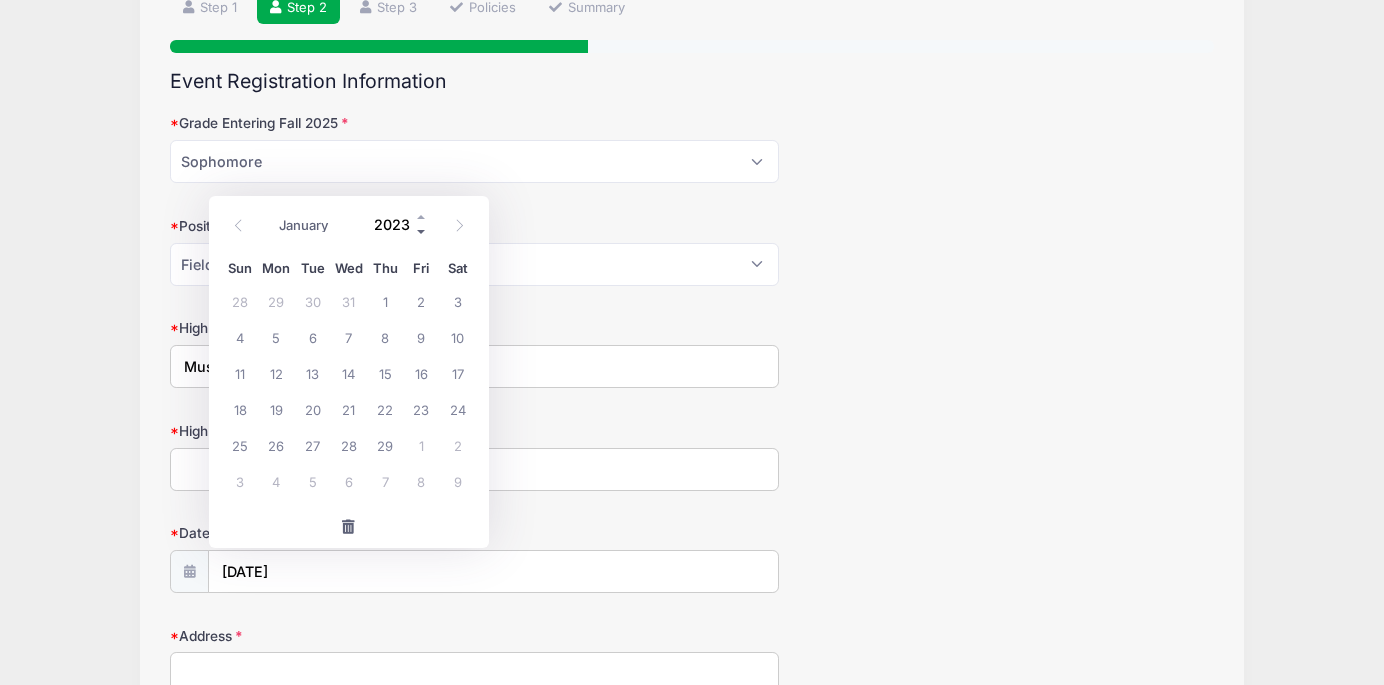 click at bounding box center [422, 231] 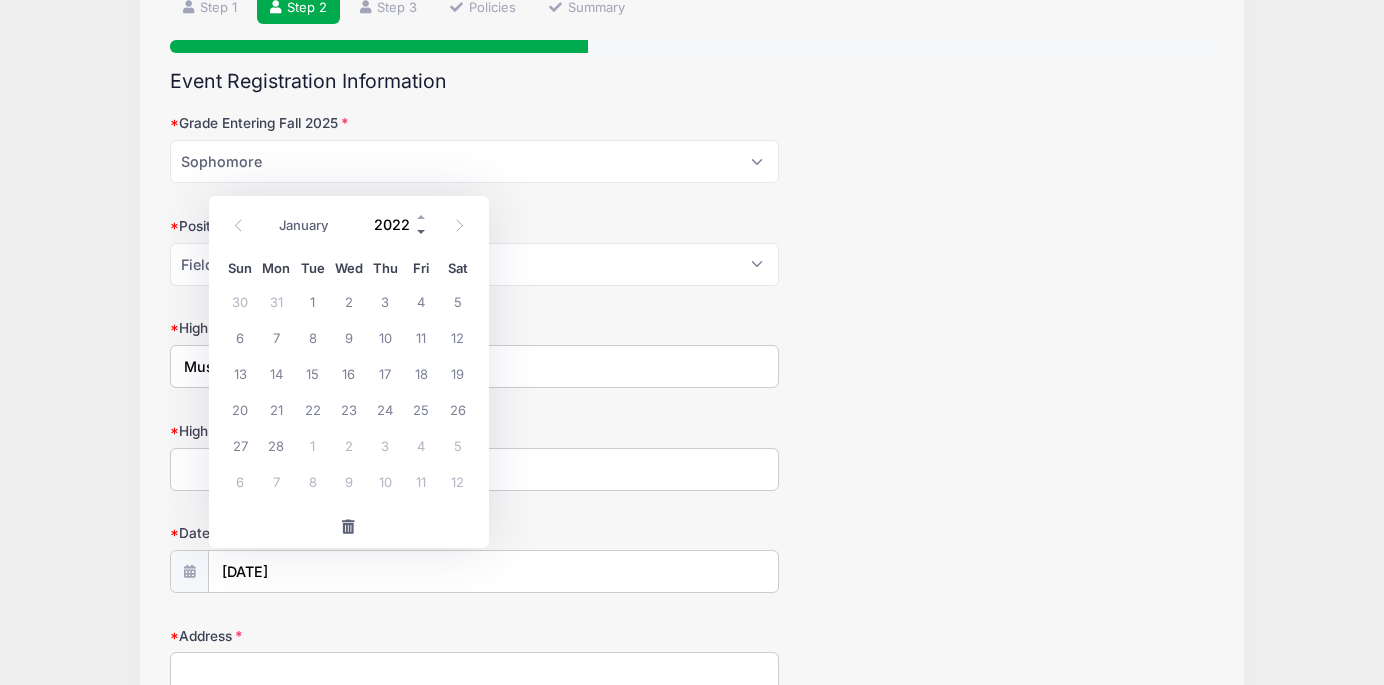 click at bounding box center (422, 231) 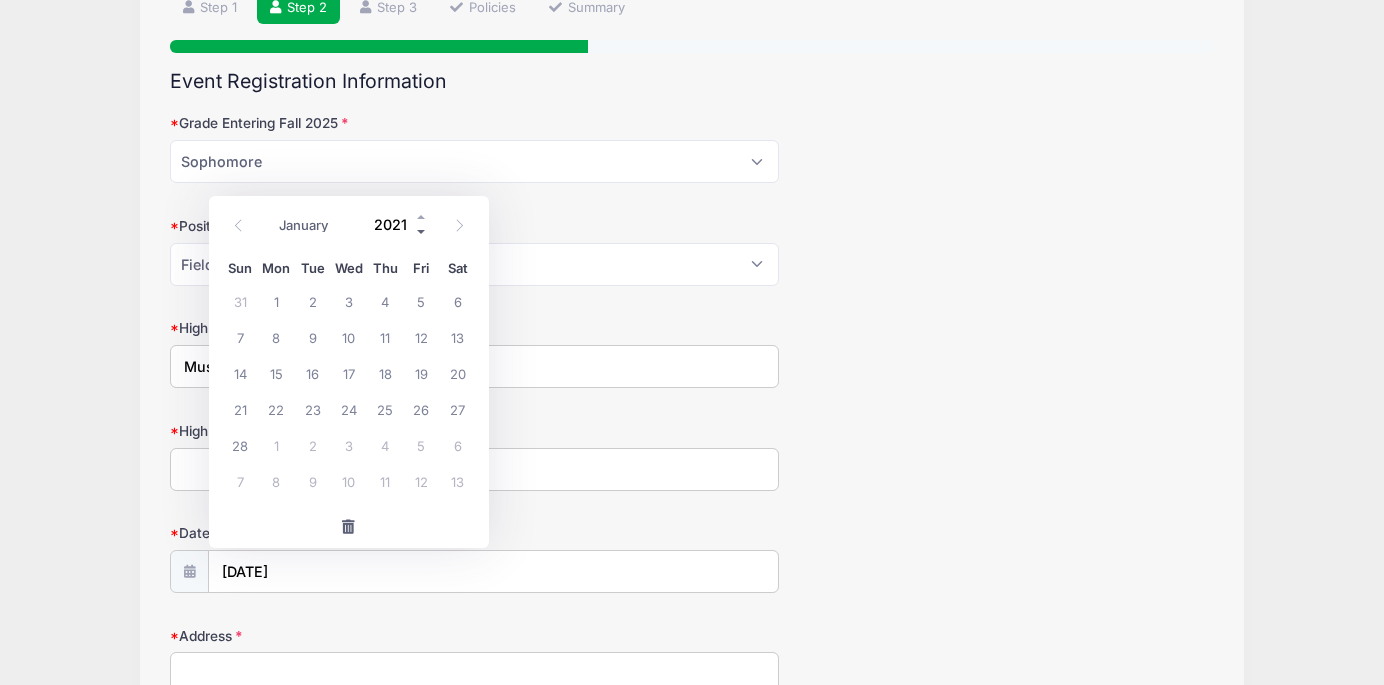 click at bounding box center (422, 231) 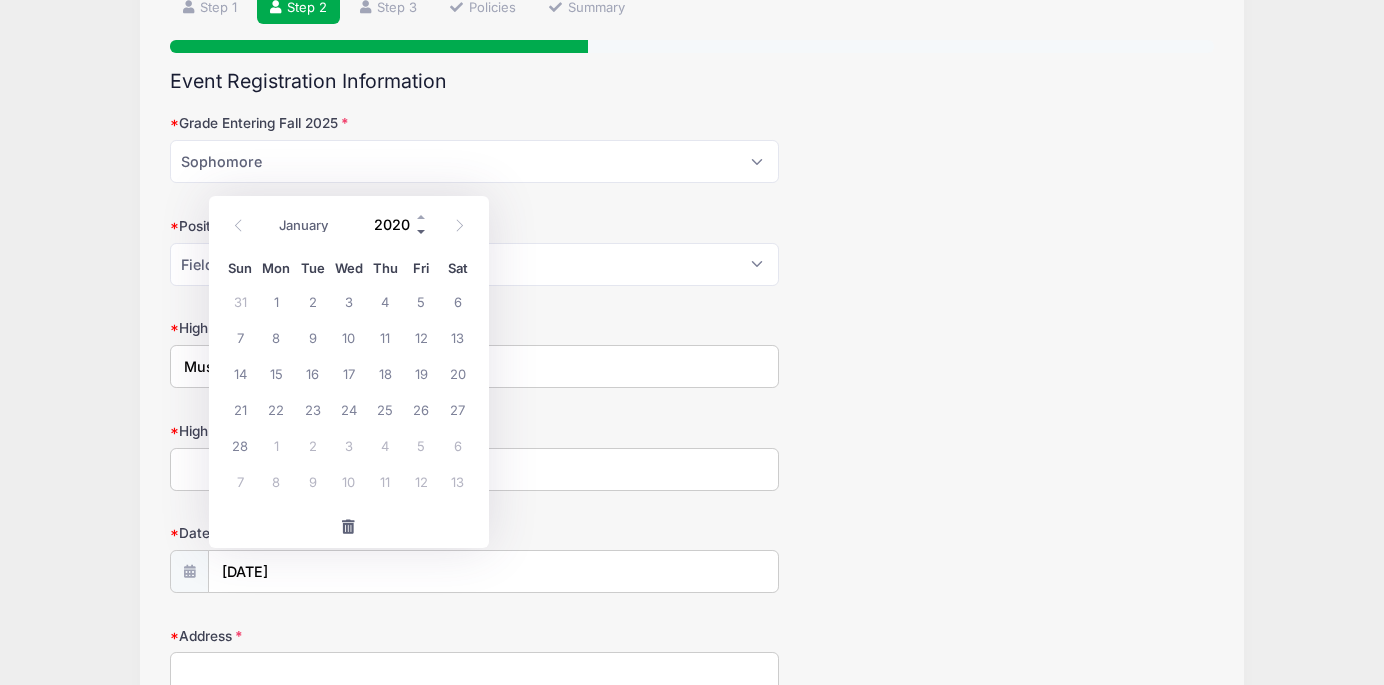 click at bounding box center (422, 231) 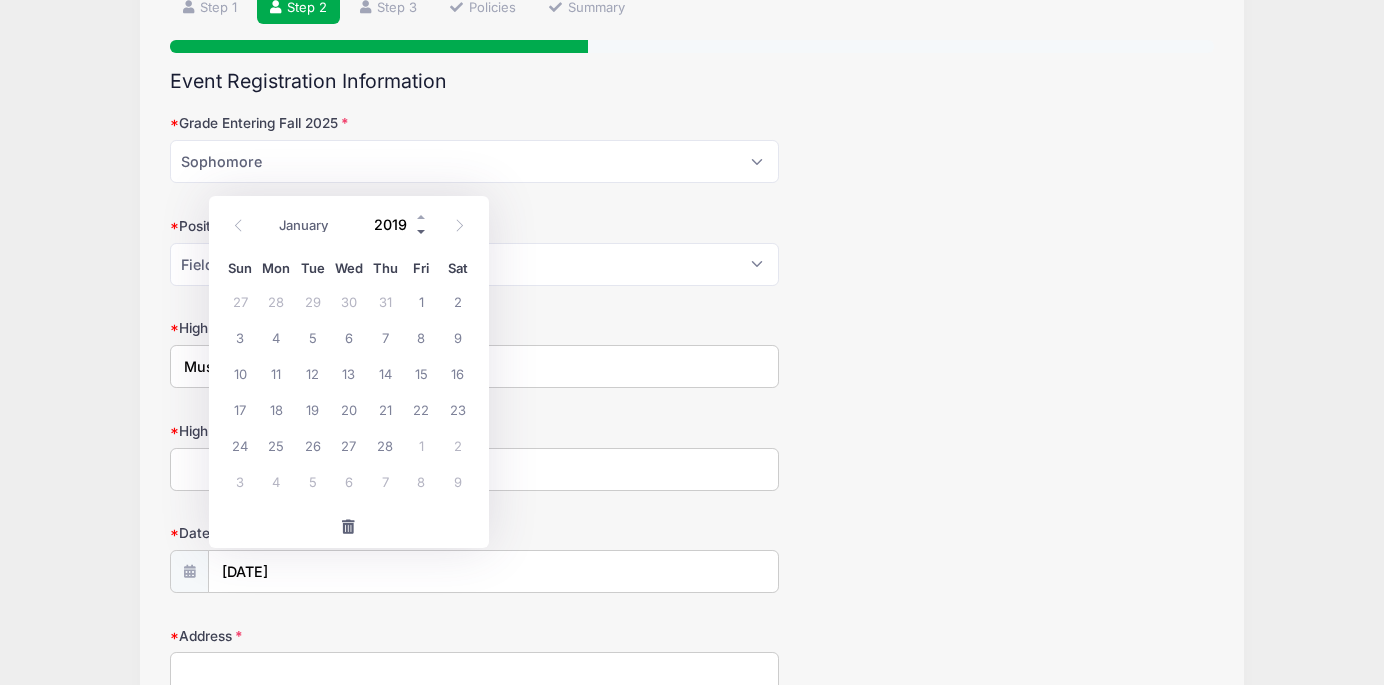 click at bounding box center (422, 231) 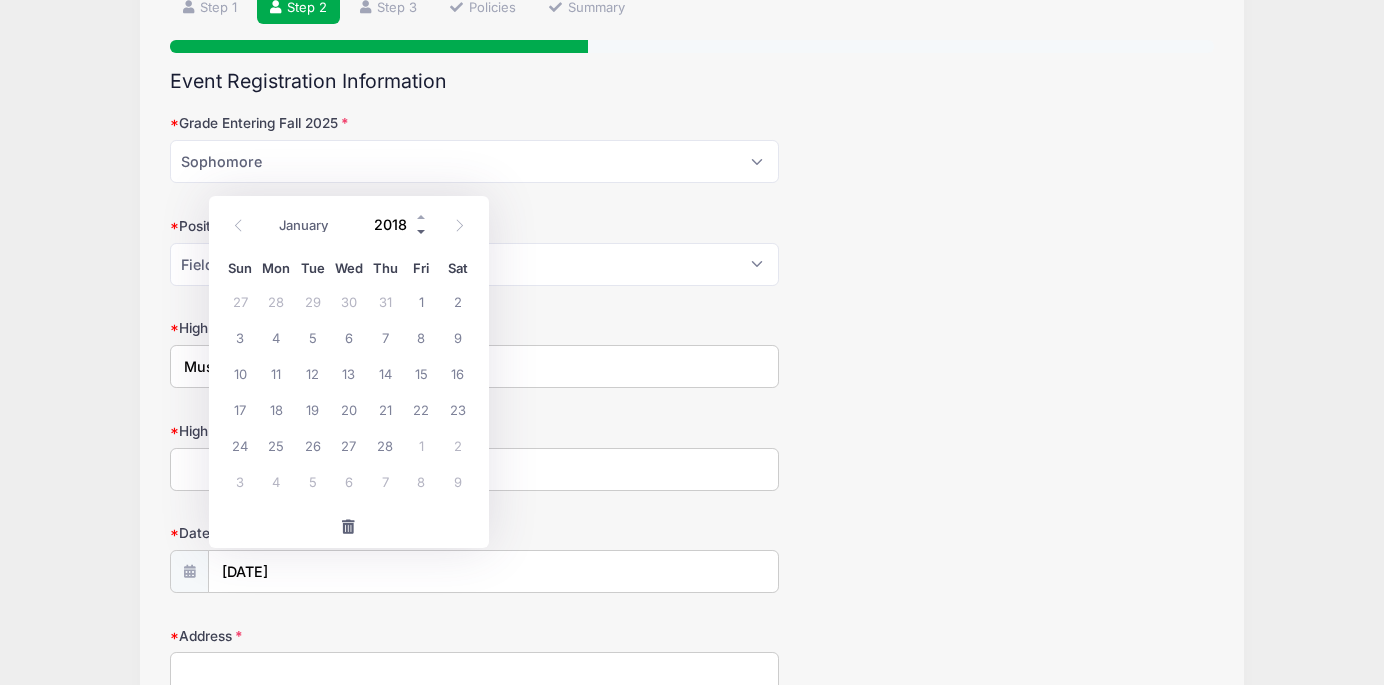 click at bounding box center [422, 231] 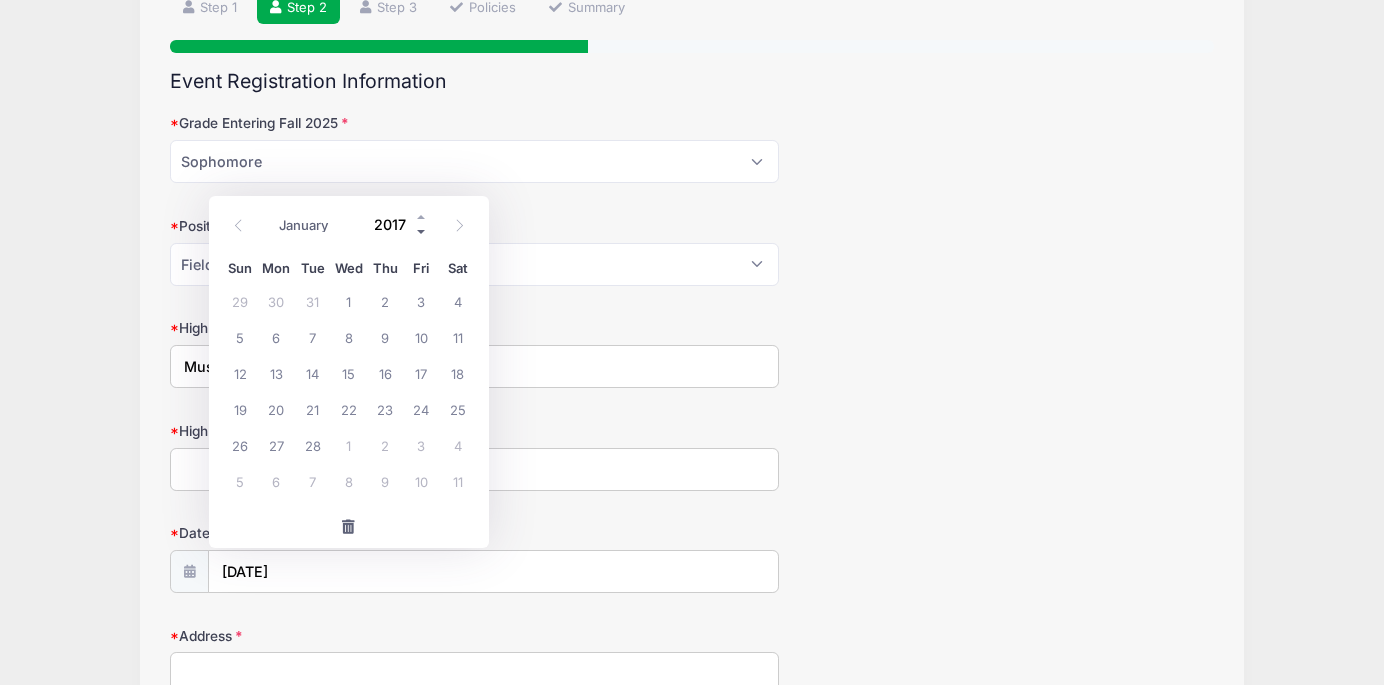 click at bounding box center [422, 231] 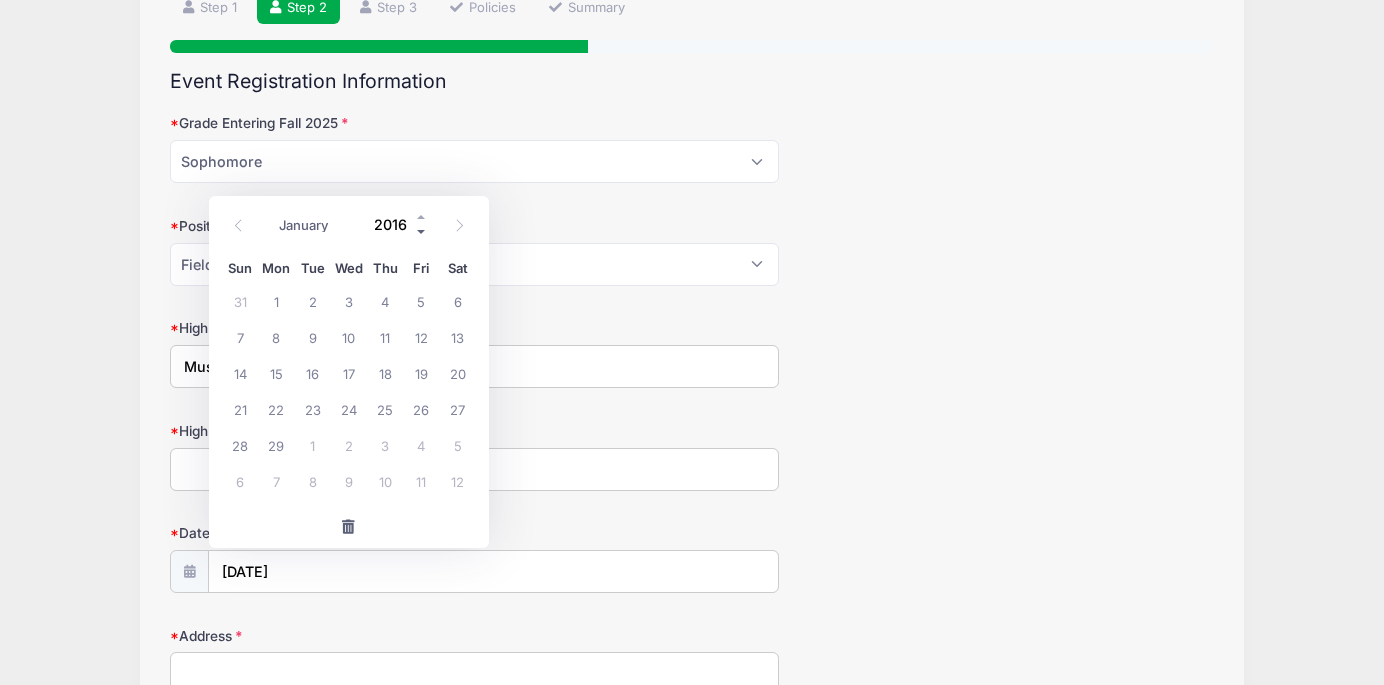 click at bounding box center (422, 231) 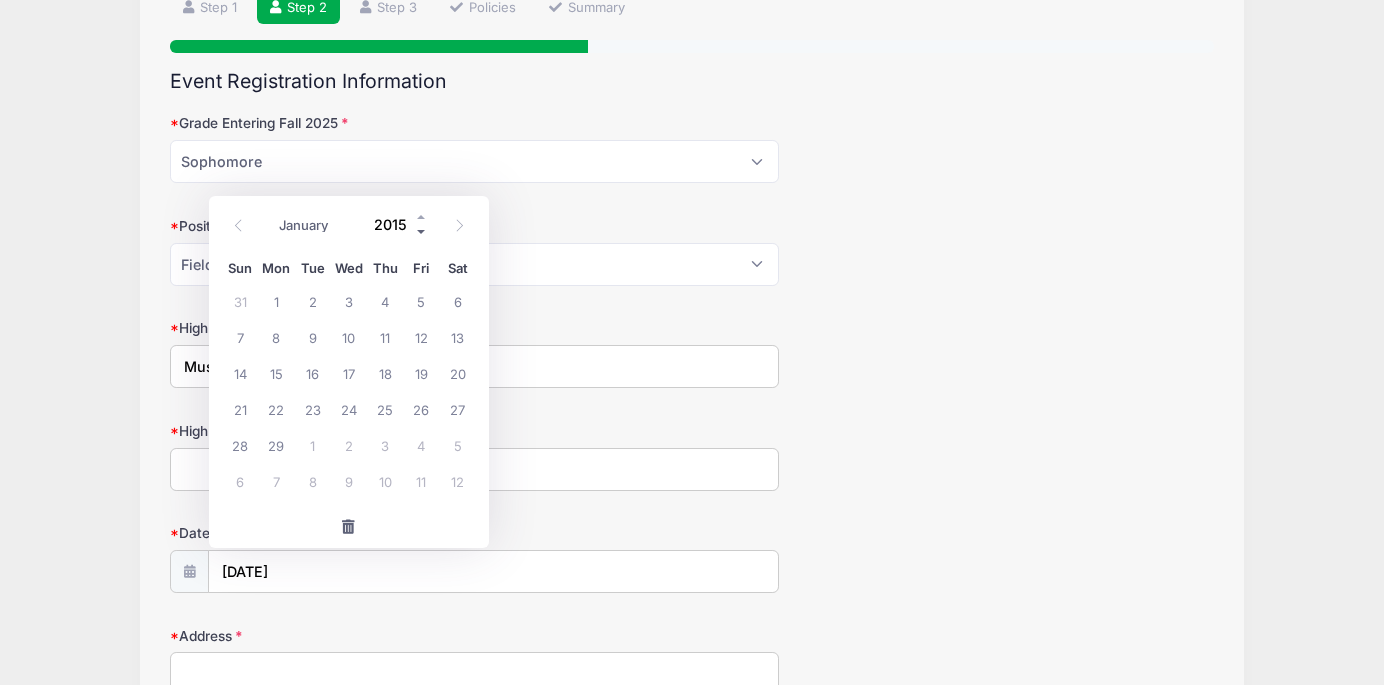 click at bounding box center (422, 231) 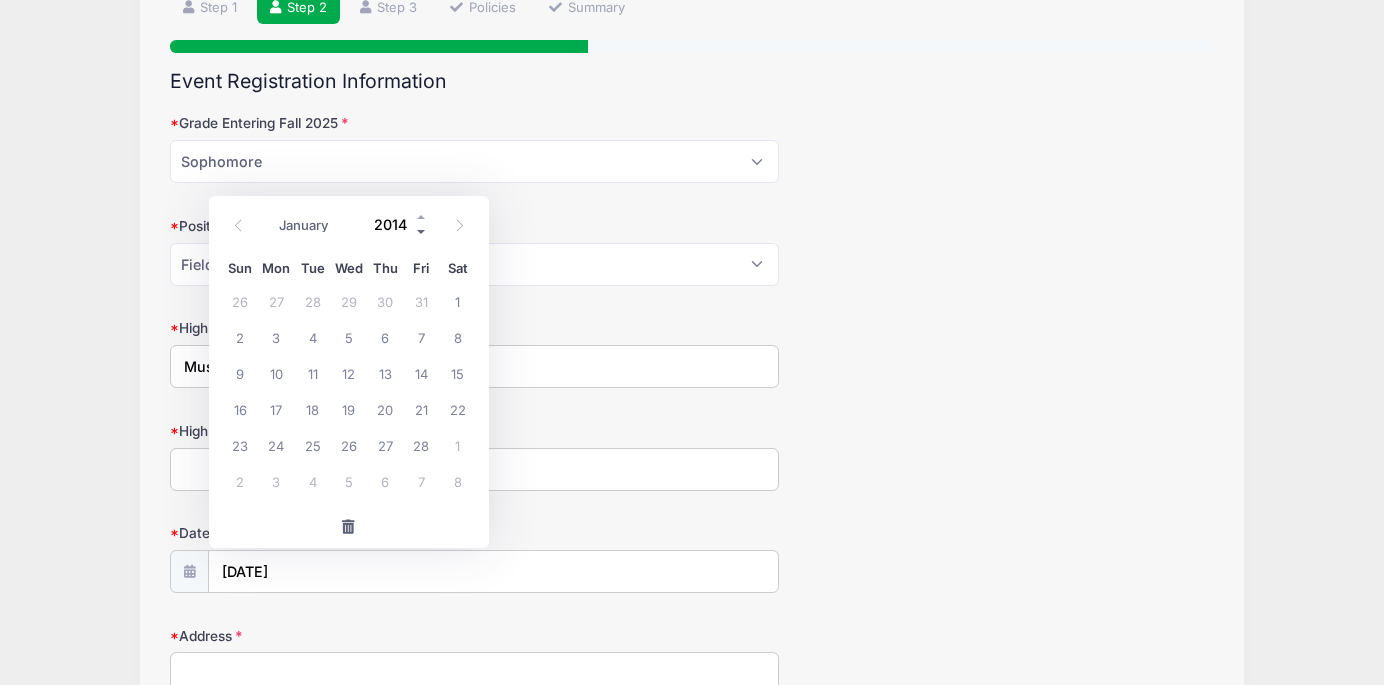 click at bounding box center (422, 231) 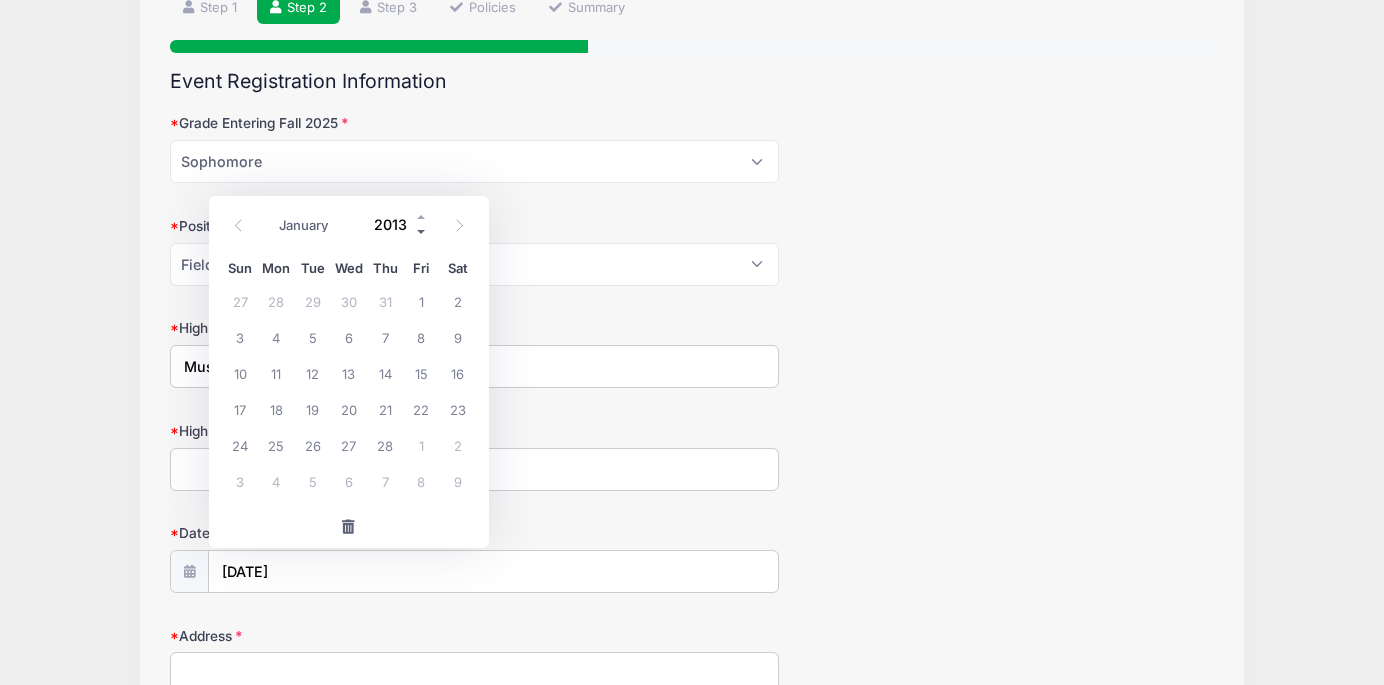click at bounding box center (422, 231) 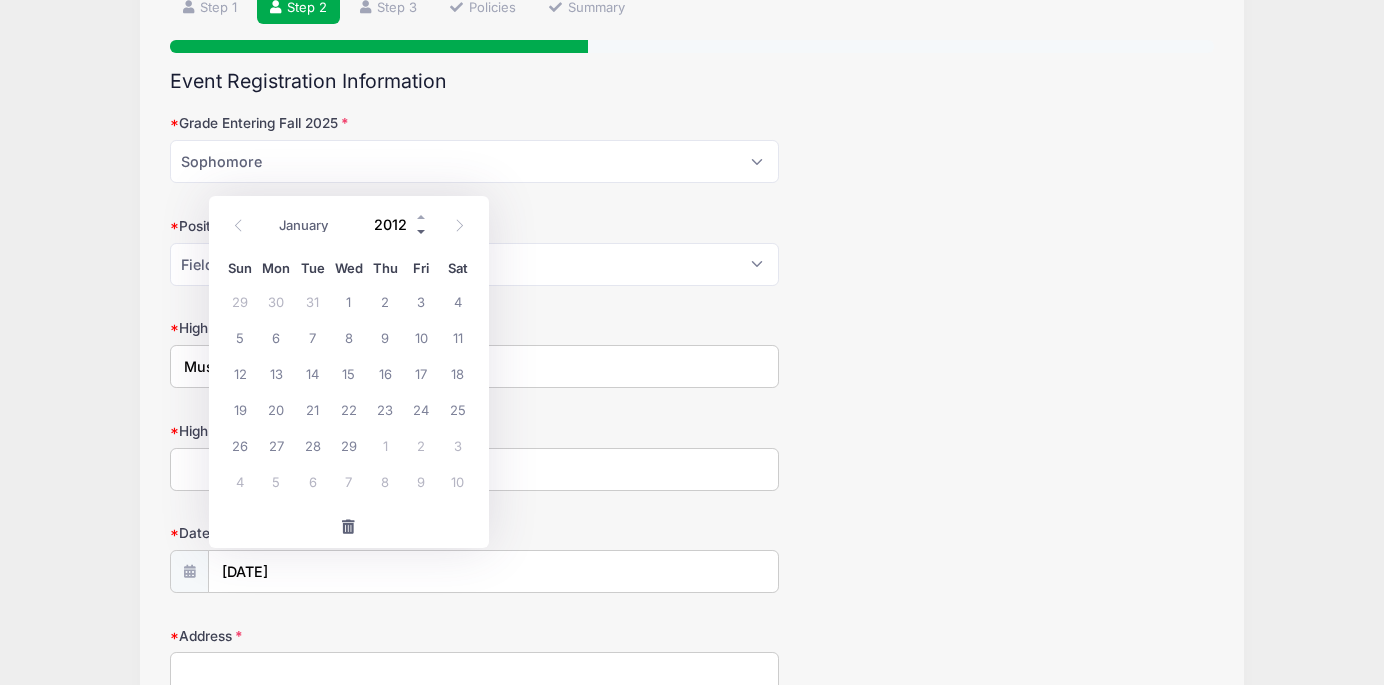 click at bounding box center [422, 231] 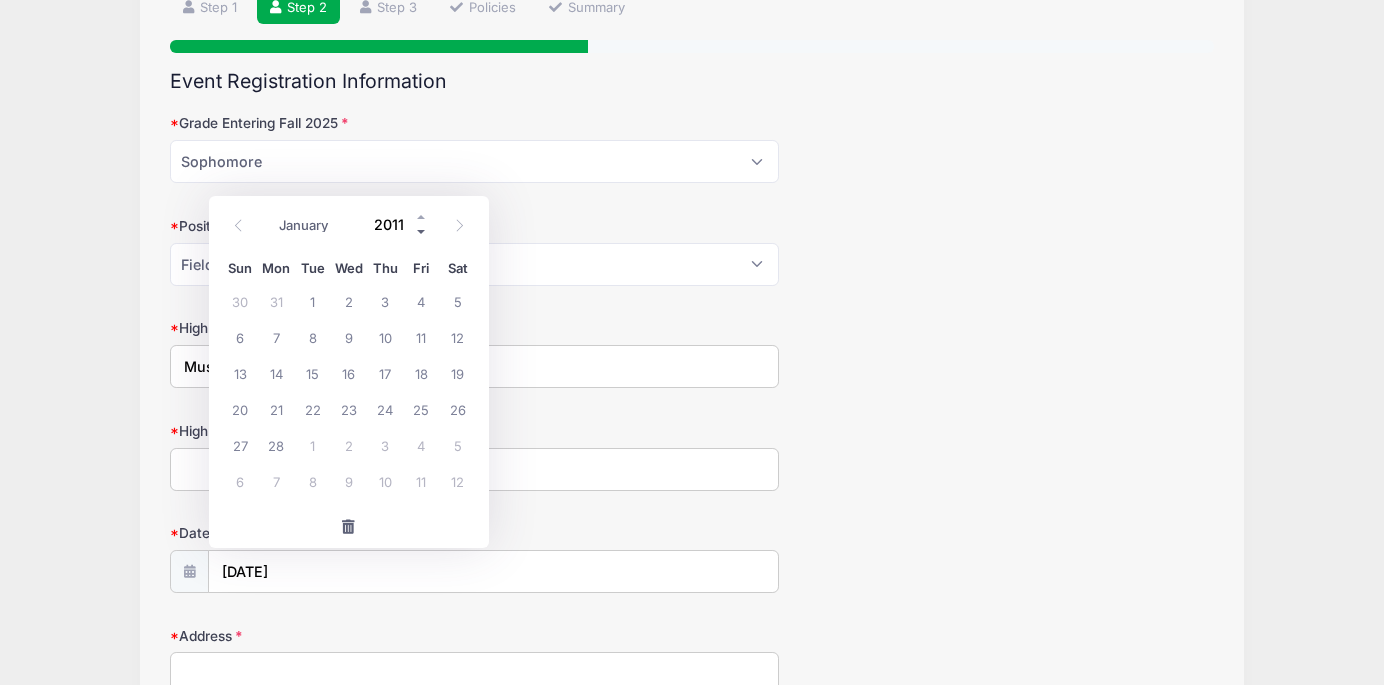 click at bounding box center [422, 231] 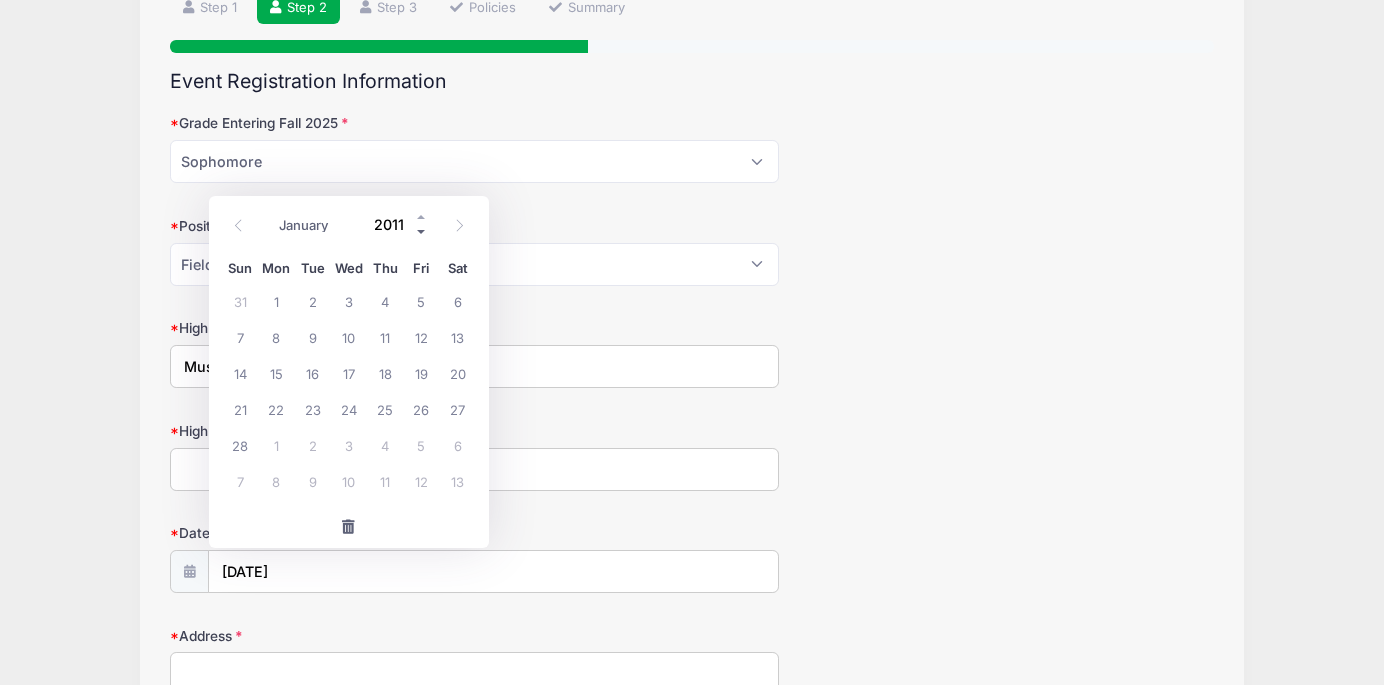 type on "2010" 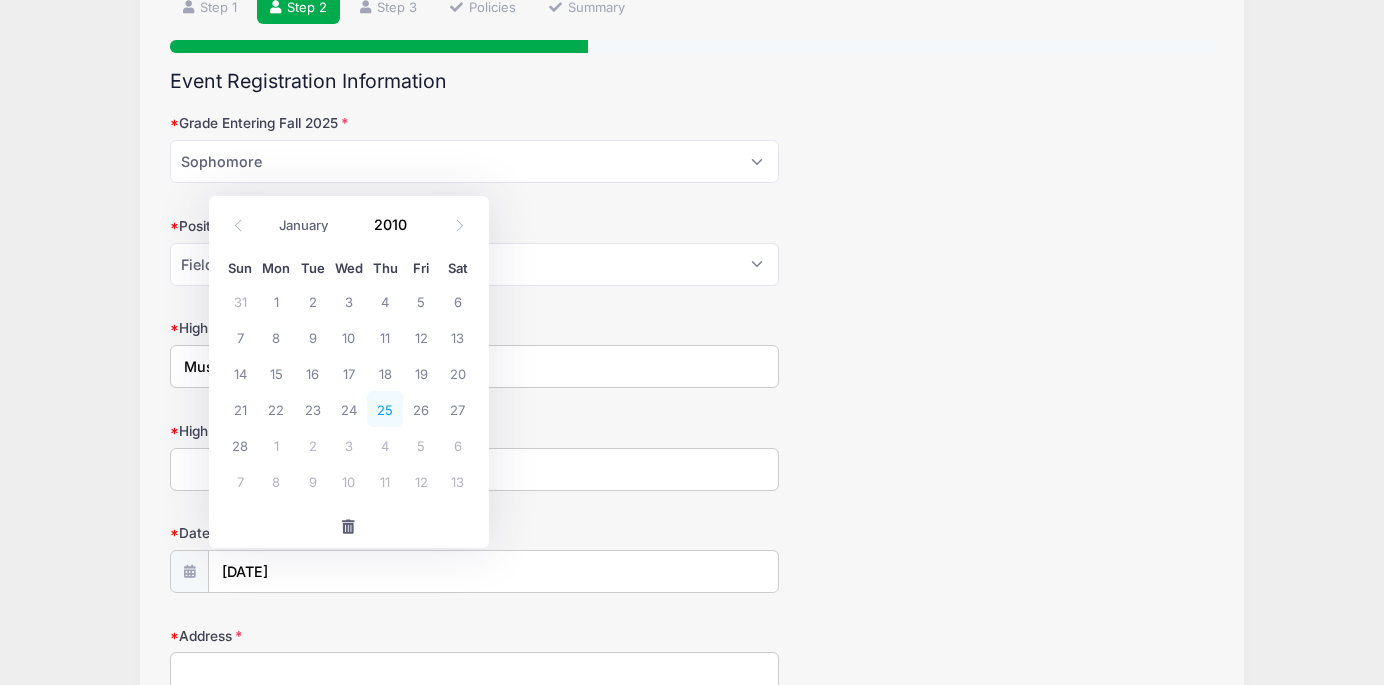 click on "25" at bounding box center (385, 409) 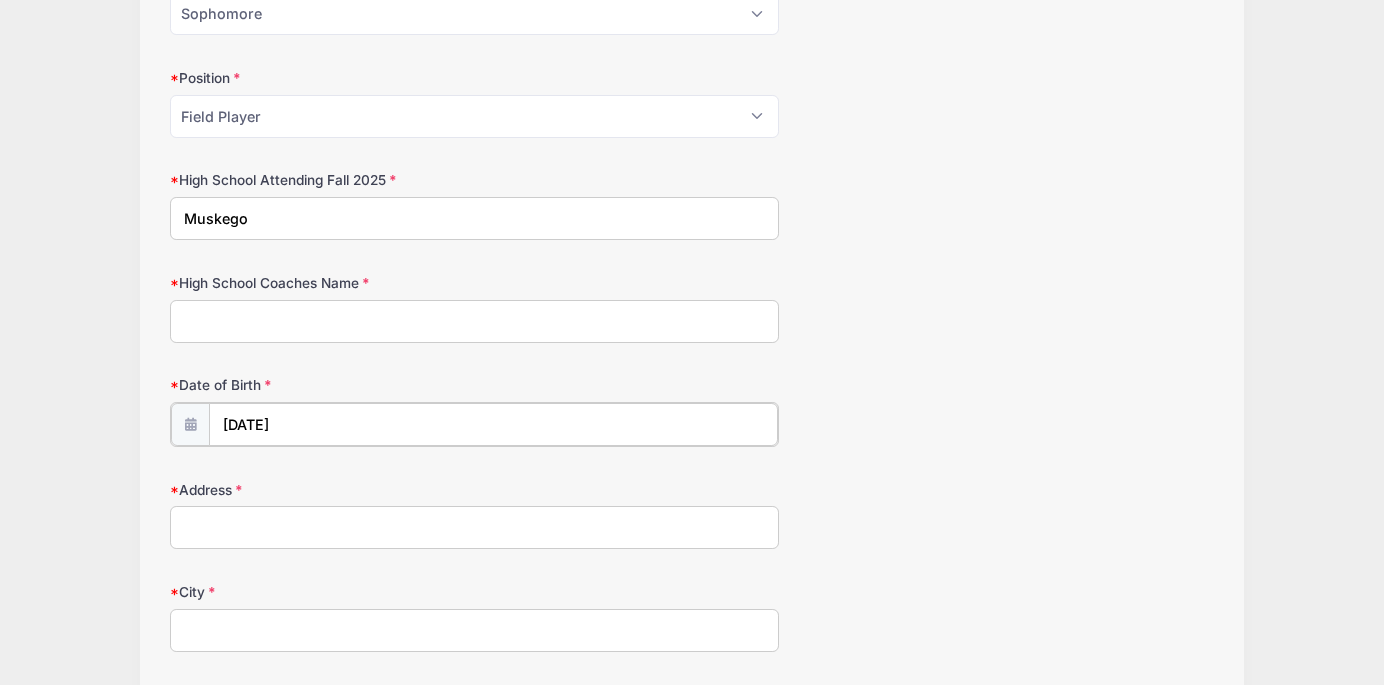 scroll, scrollTop: 315, scrollLeft: 0, axis: vertical 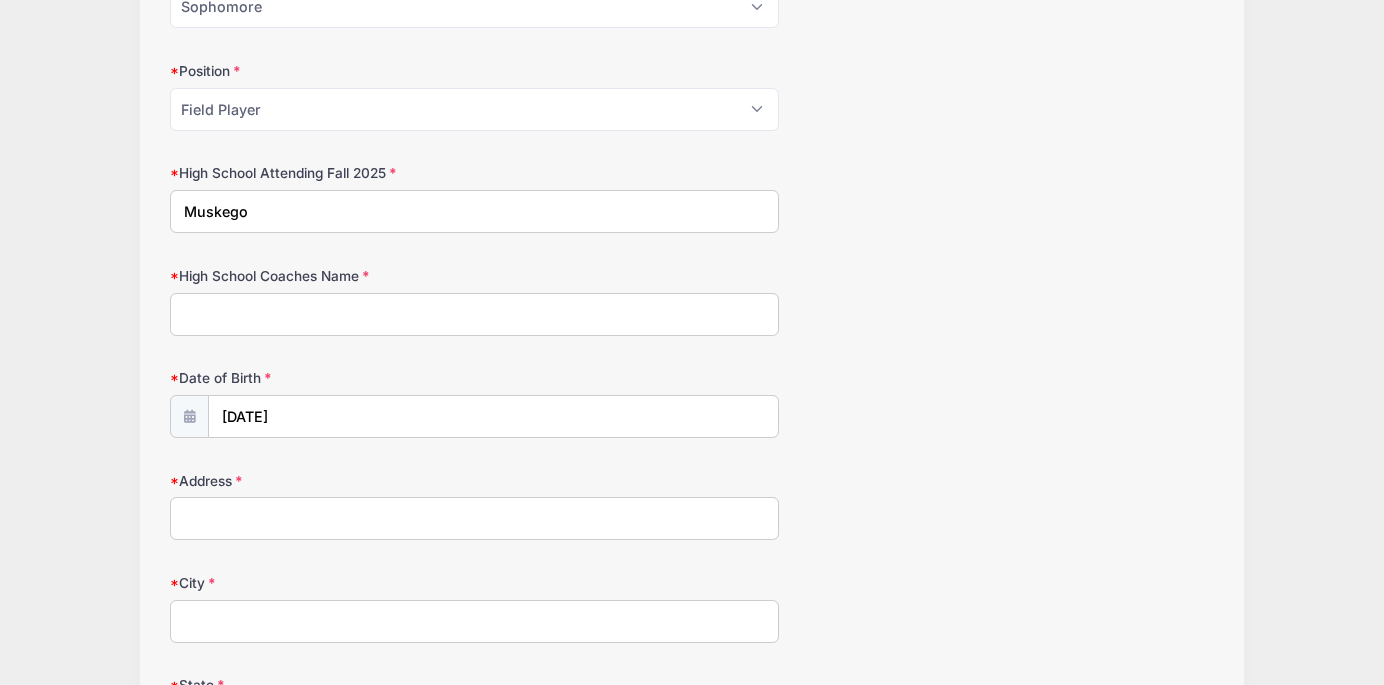 click on "Address" at bounding box center [474, 518] 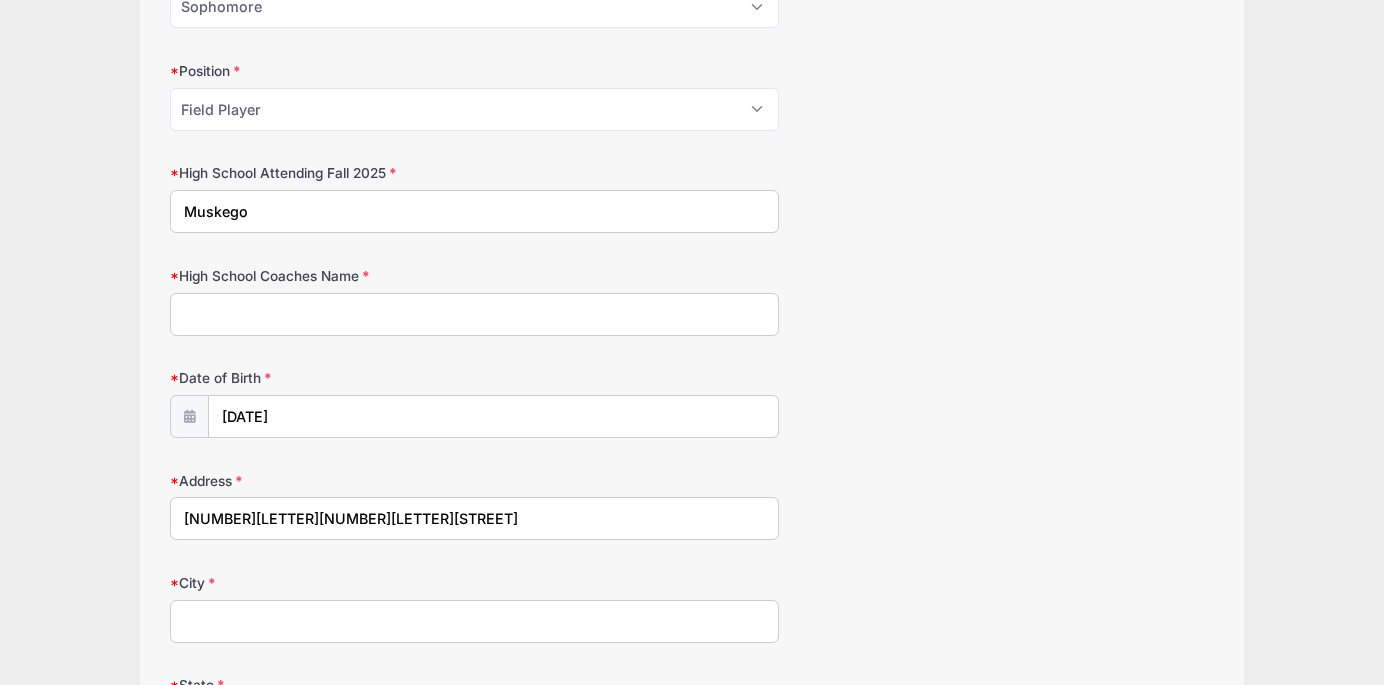 type on "Muskego" 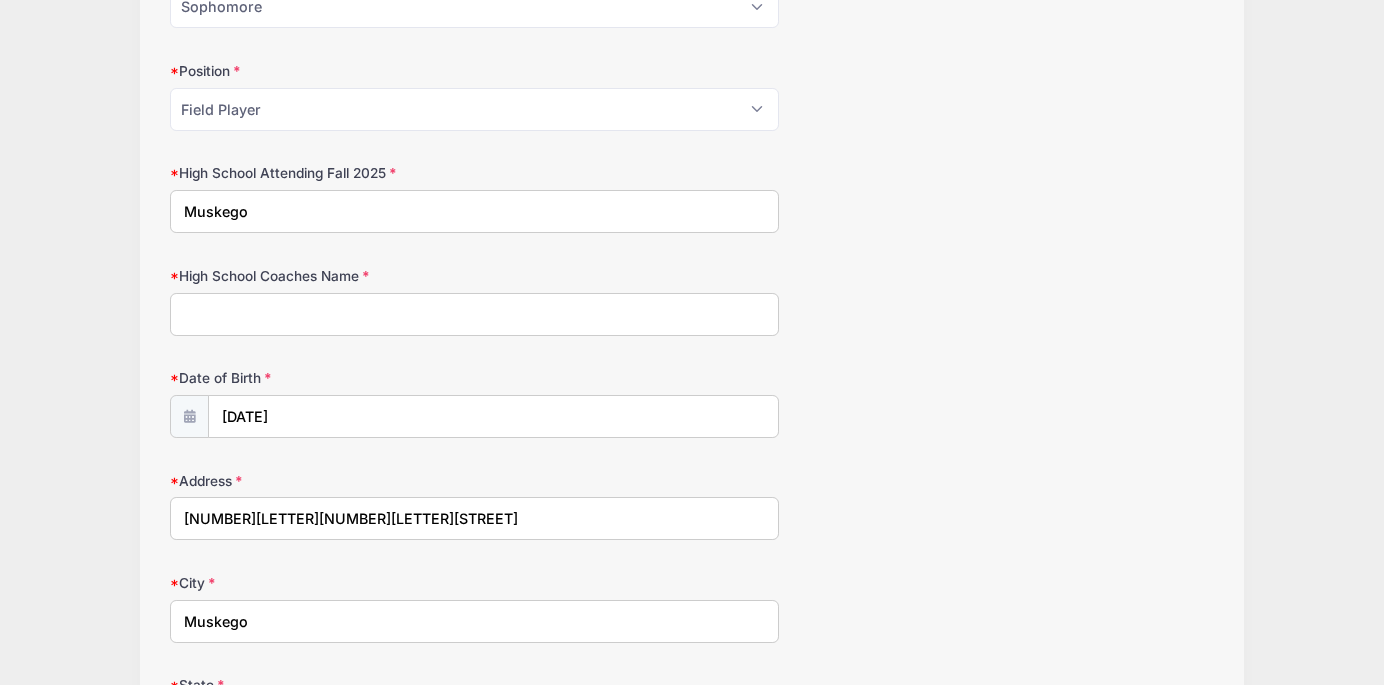 select on "WI" 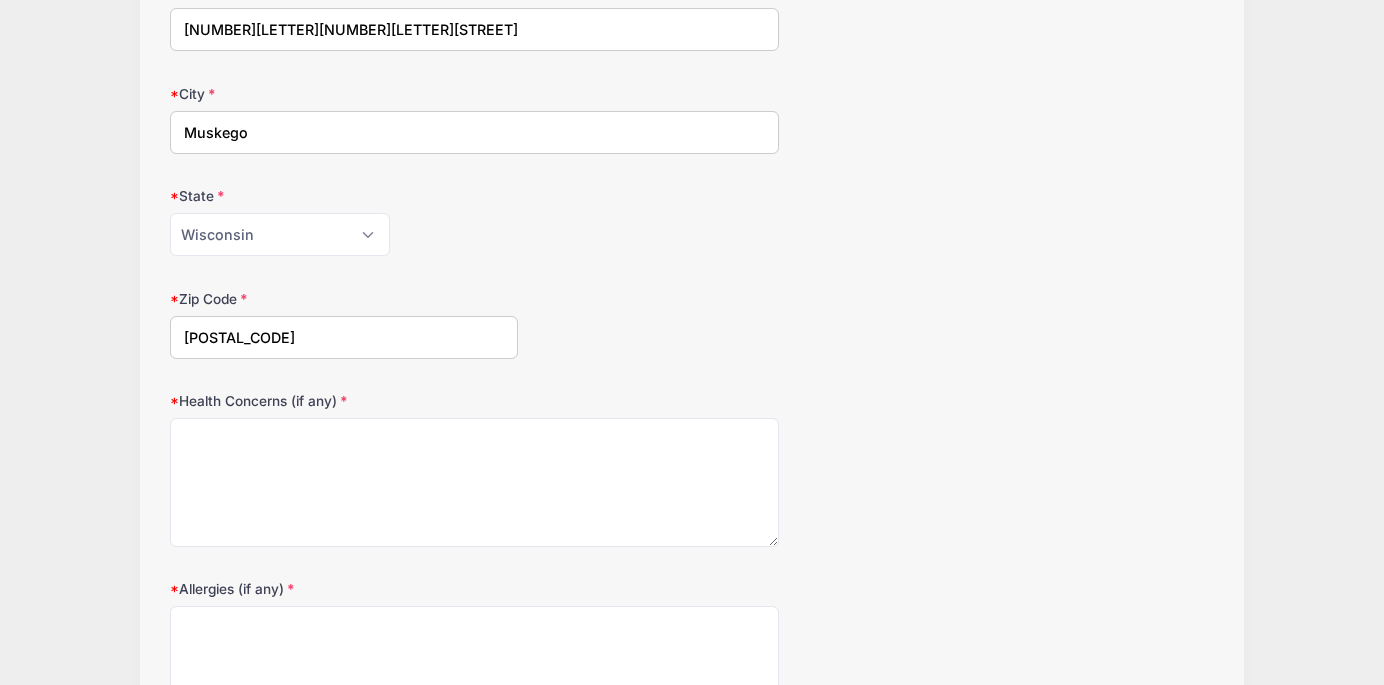 scroll, scrollTop: 856, scrollLeft: 0, axis: vertical 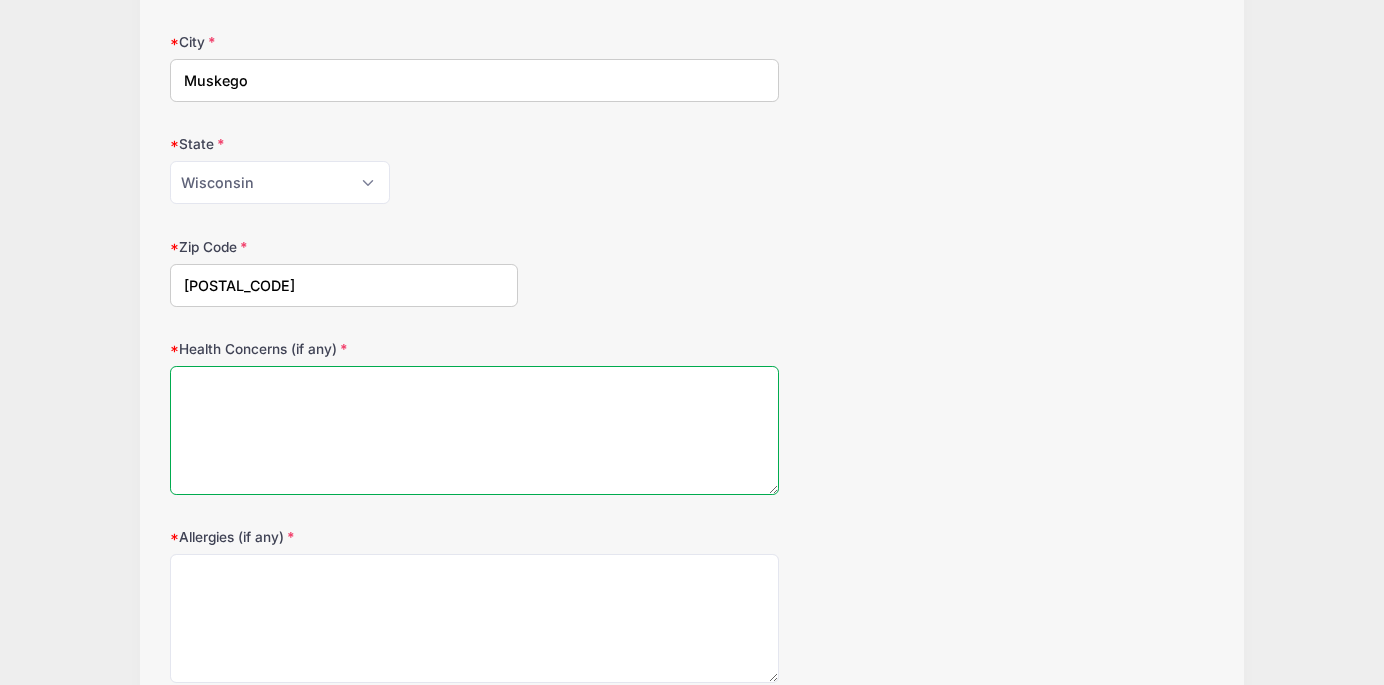 click on "Health Concerns (if any)" at bounding box center [474, 430] 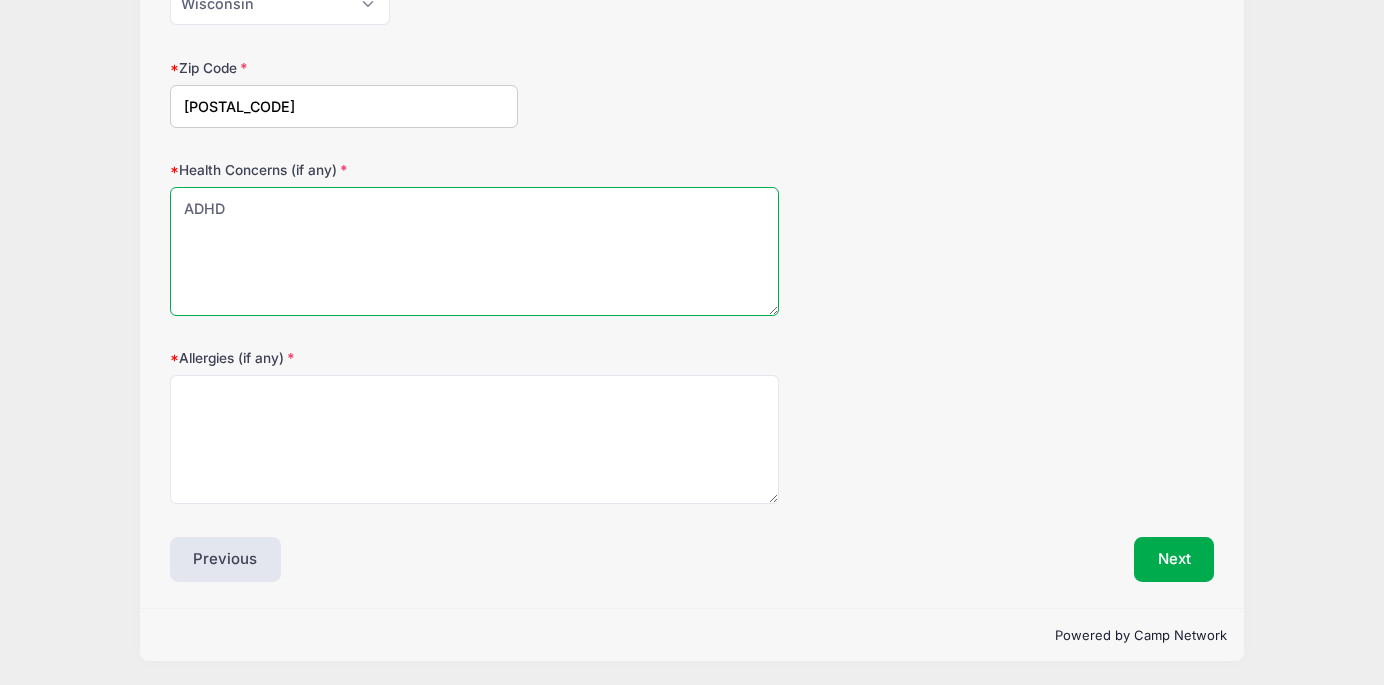 scroll, scrollTop: 1037, scrollLeft: 0, axis: vertical 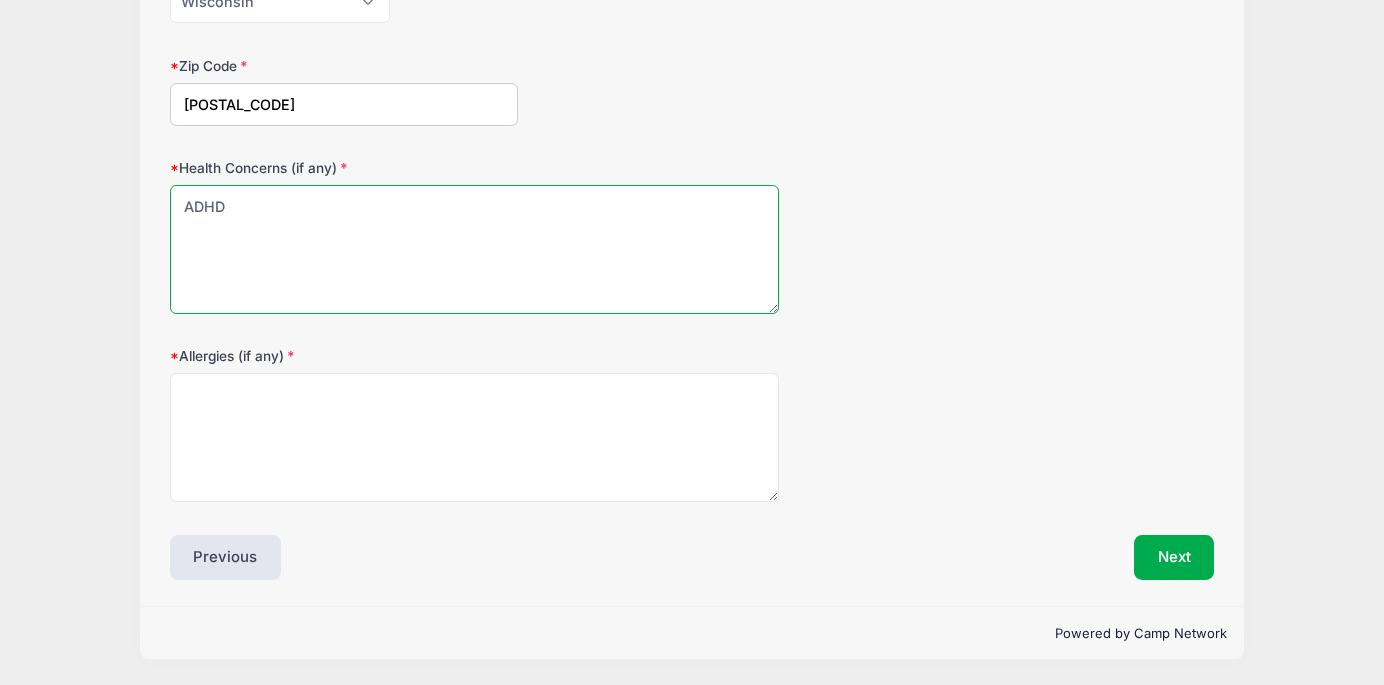 type on "ADHD" 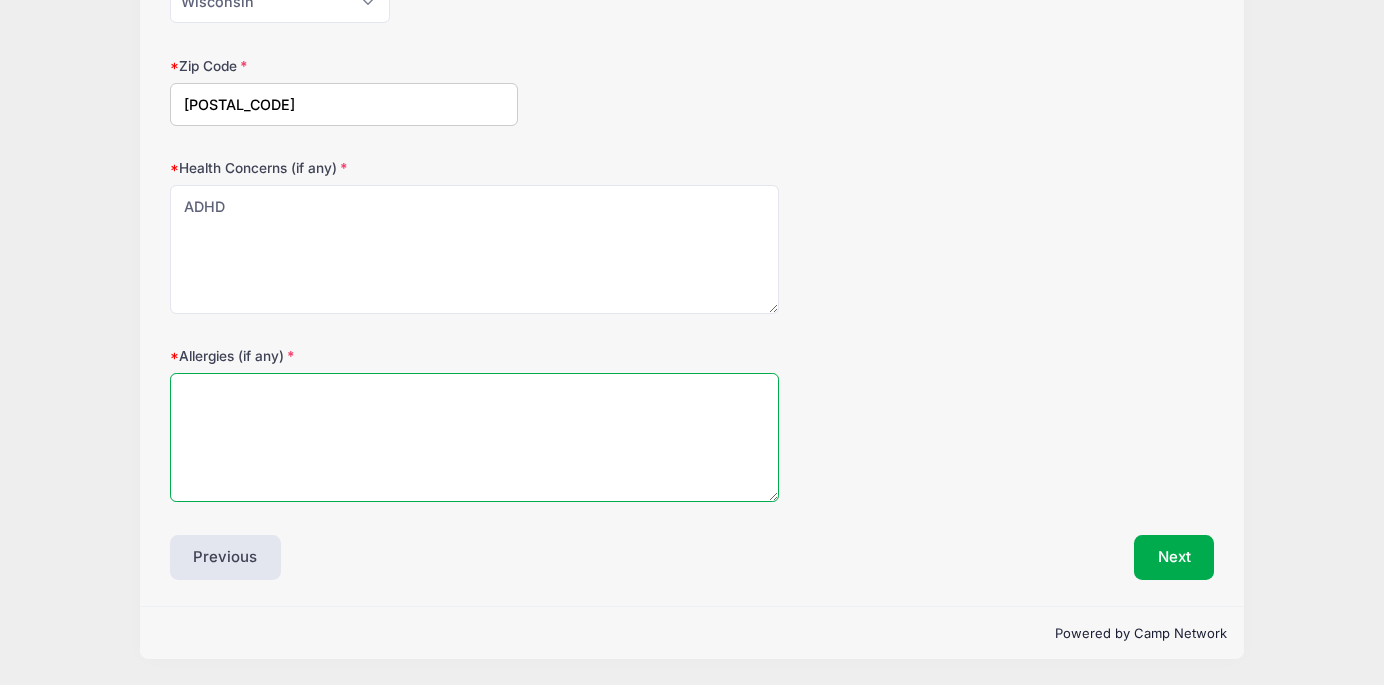 click on "Allergies (if any)" at bounding box center [474, 437] 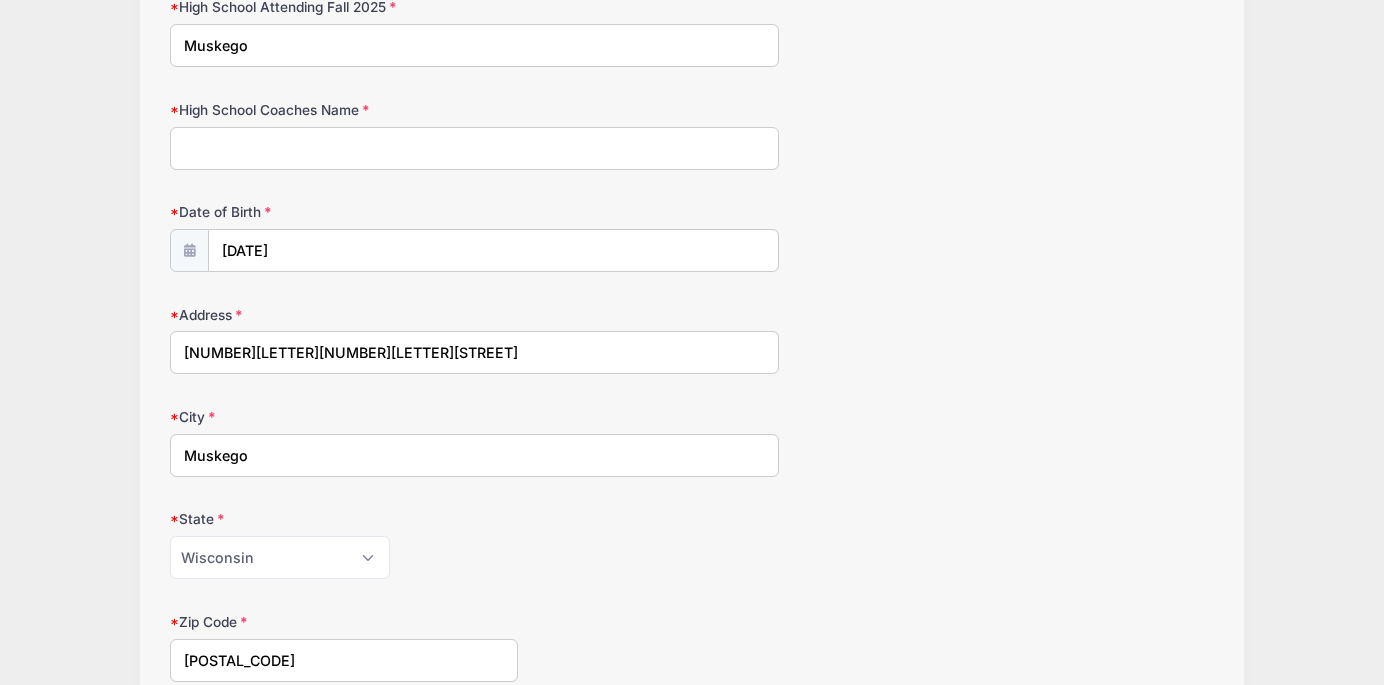scroll, scrollTop: 483, scrollLeft: 0, axis: vertical 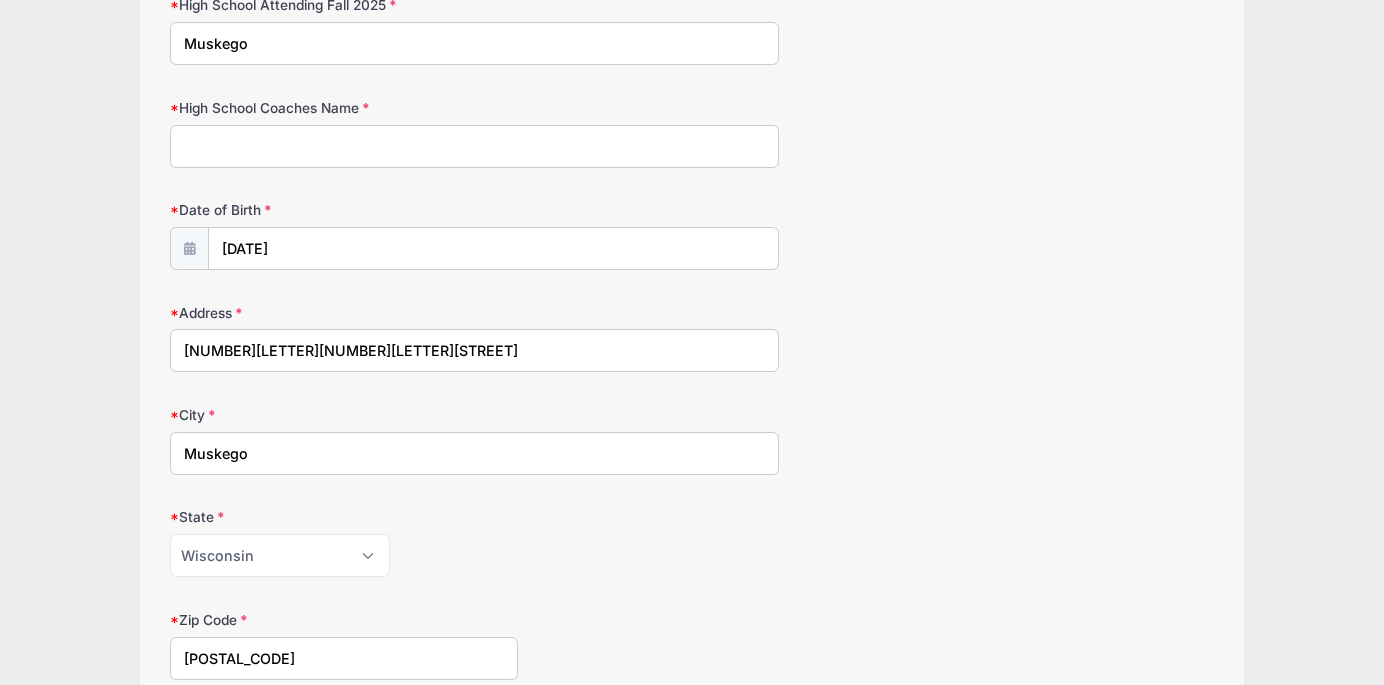 type on "none" 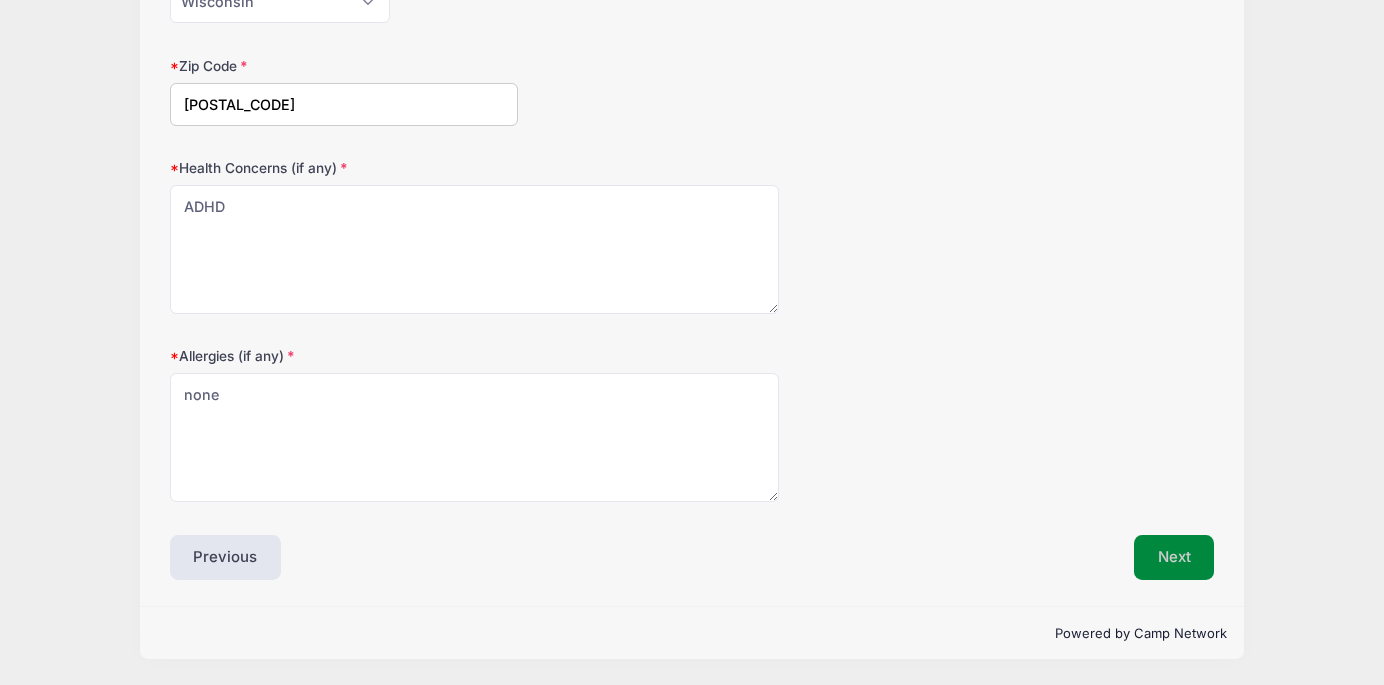 type on "Coach" 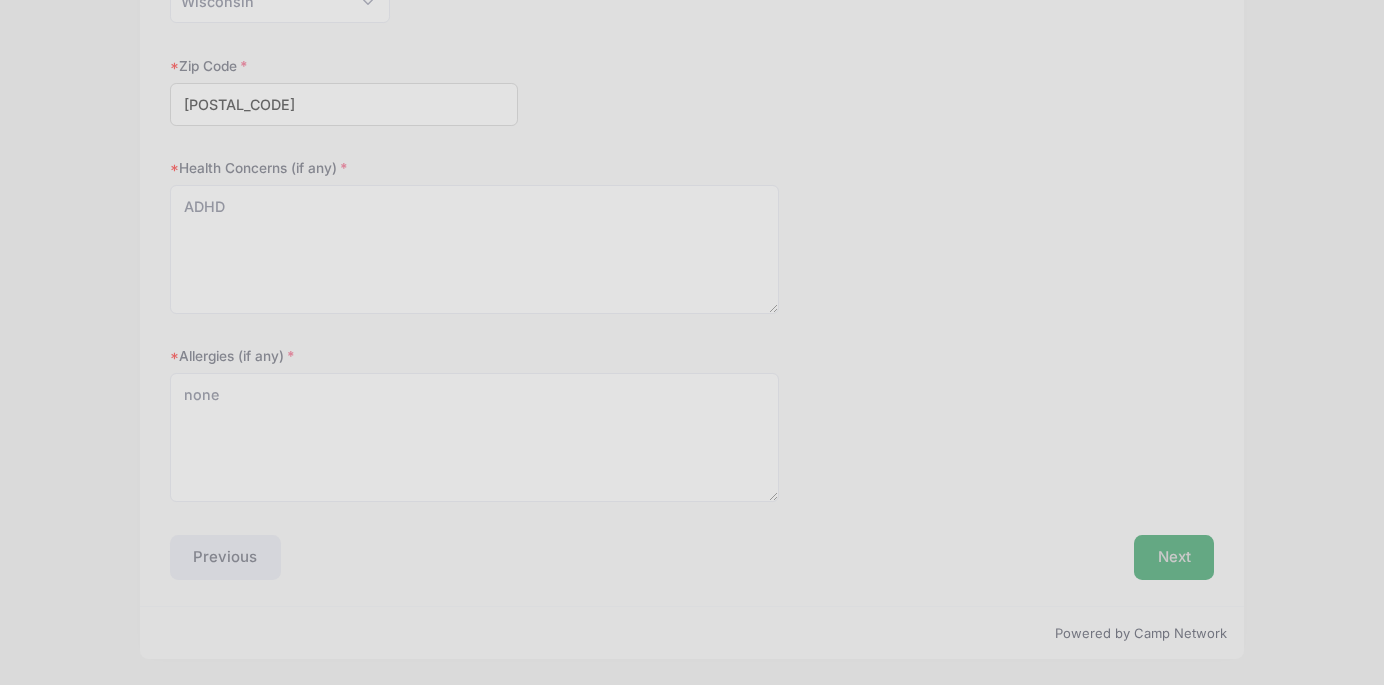scroll, scrollTop: 412, scrollLeft: 0, axis: vertical 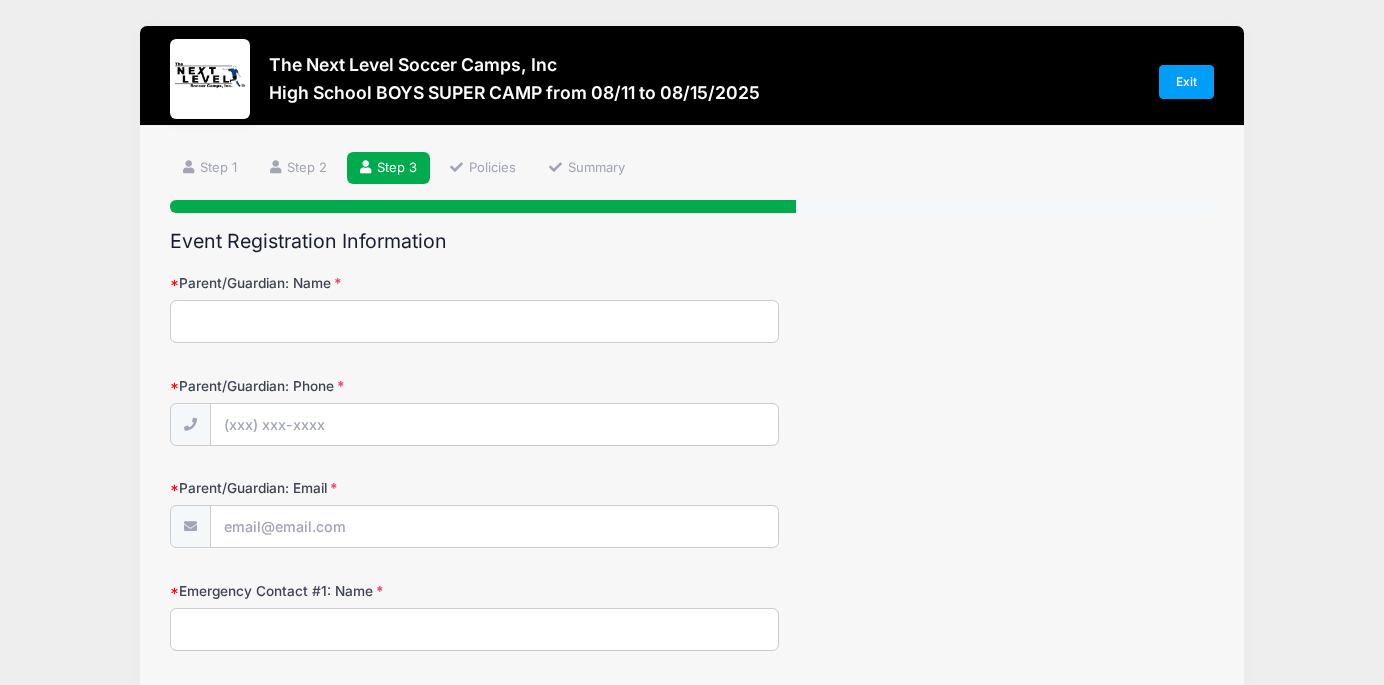 click on "Parent/Guardian: Name" at bounding box center [474, 321] 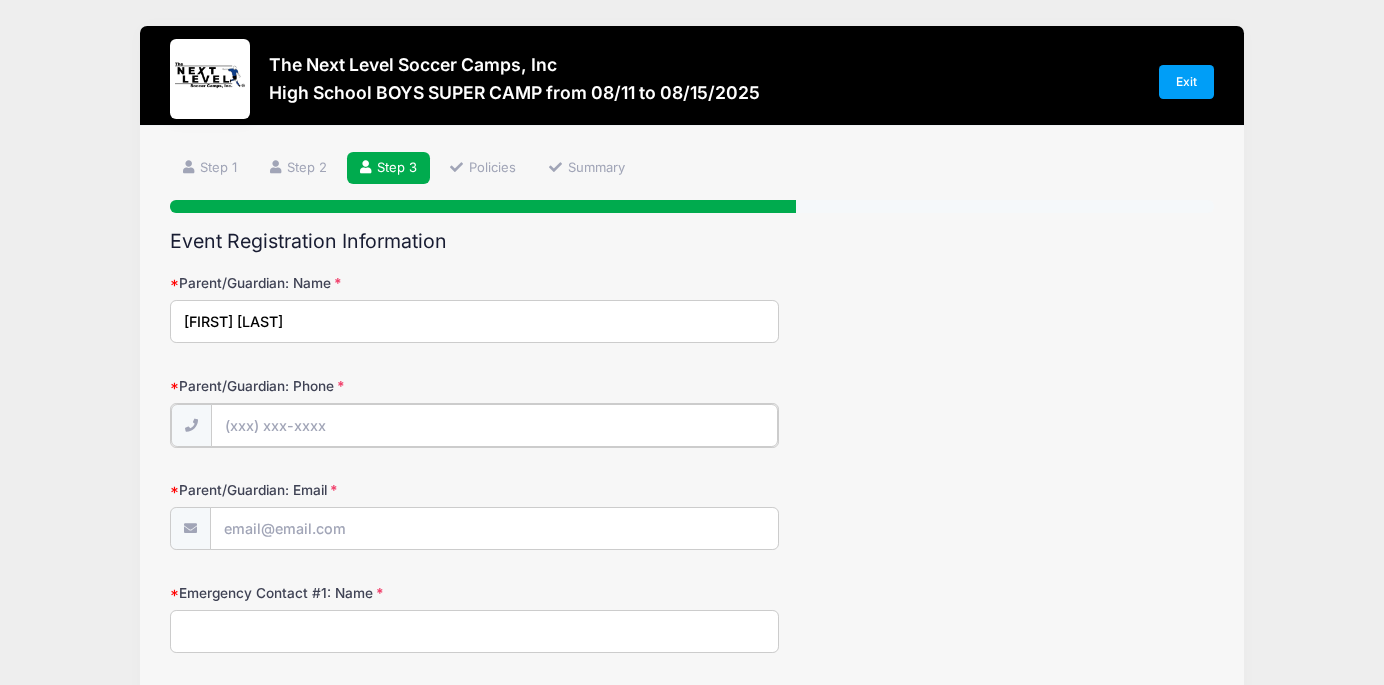 type on "(262) 309-4104" 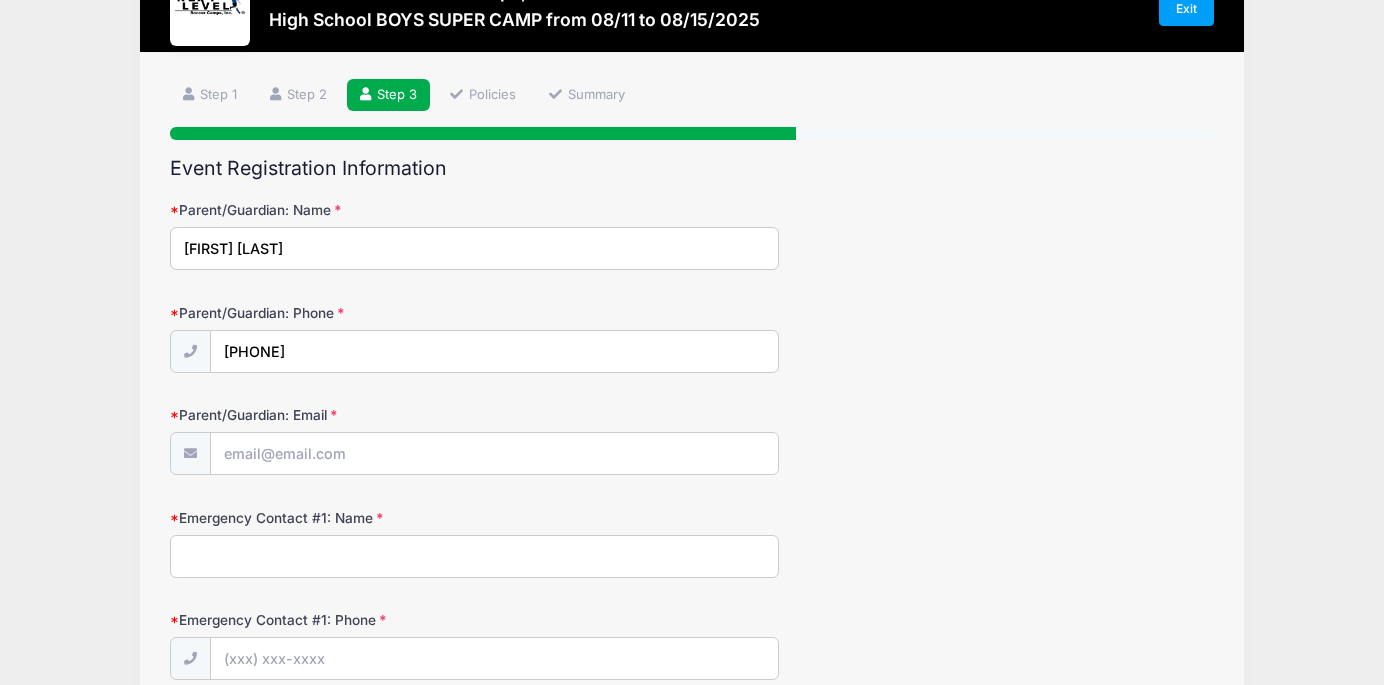 scroll, scrollTop: 115, scrollLeft: 0, axis: vertical 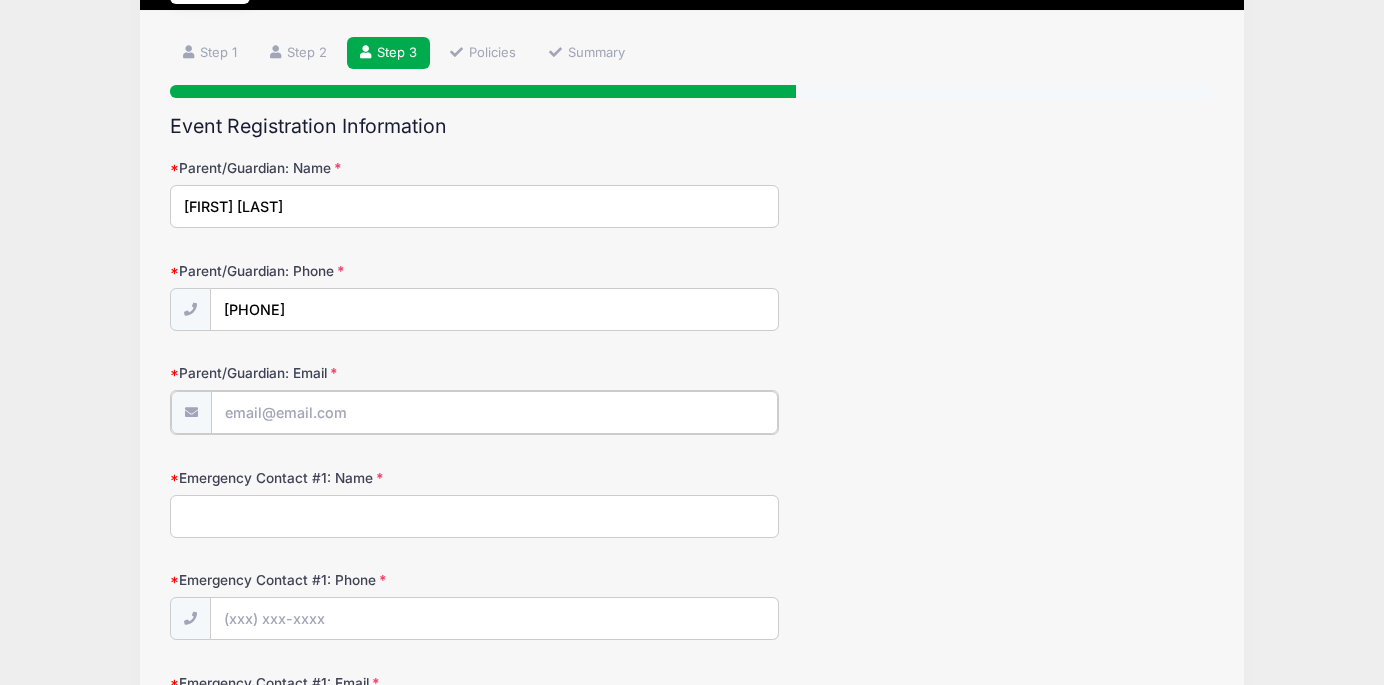 click on "Parent/Guardian: Email" at bounding box center (494, 412) 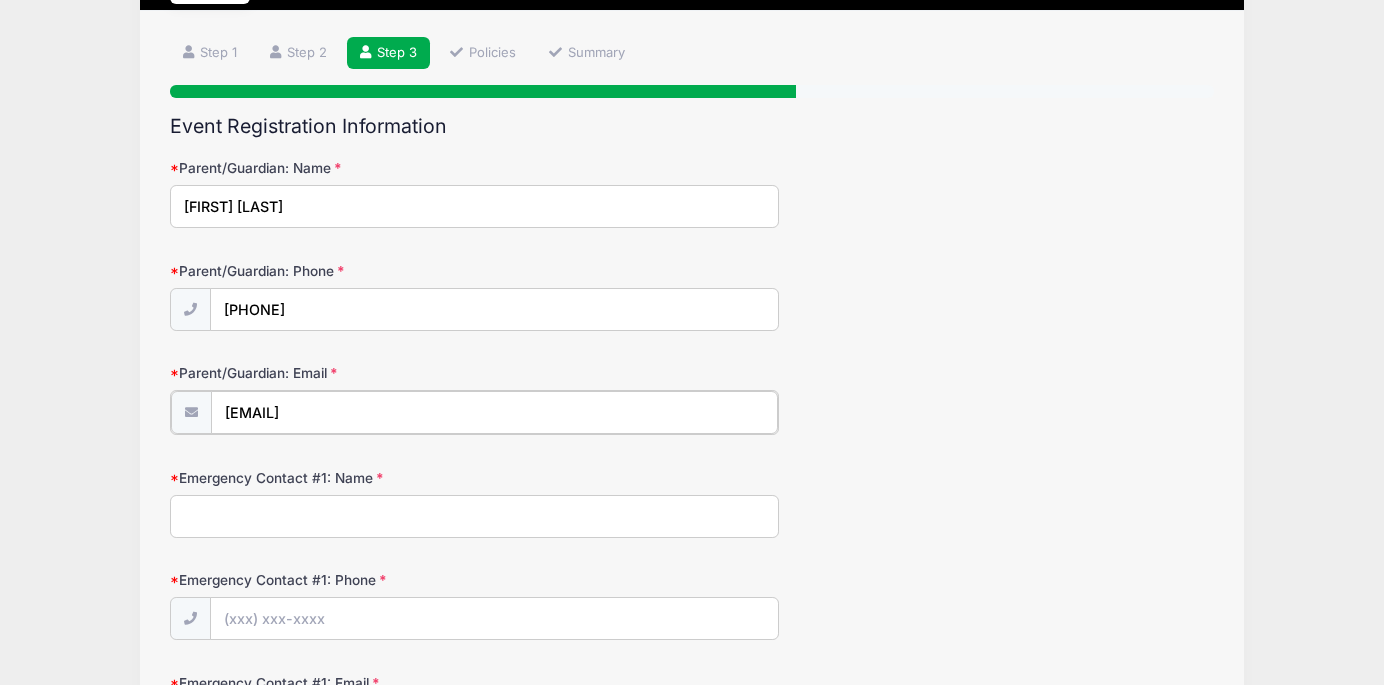 type on "[EMAIL]" 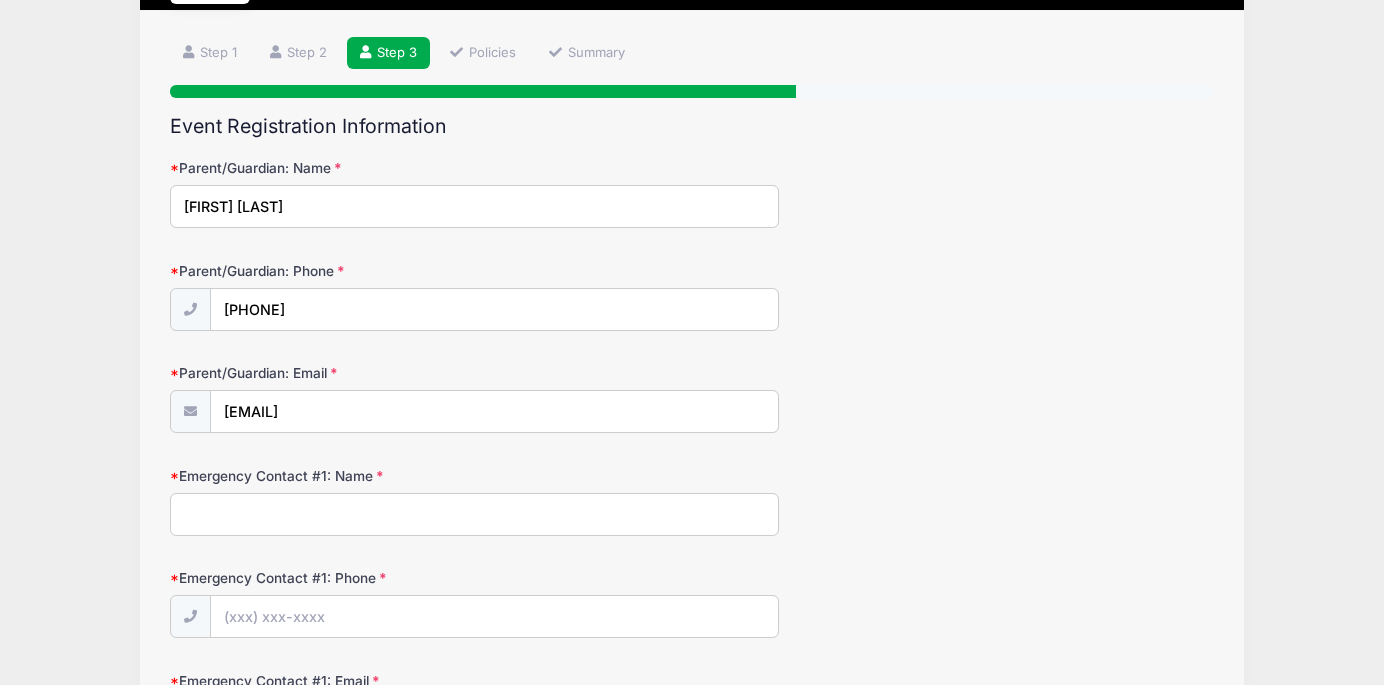 click on "Emergency Contact #1: Name" at bounding box center [474, 514] 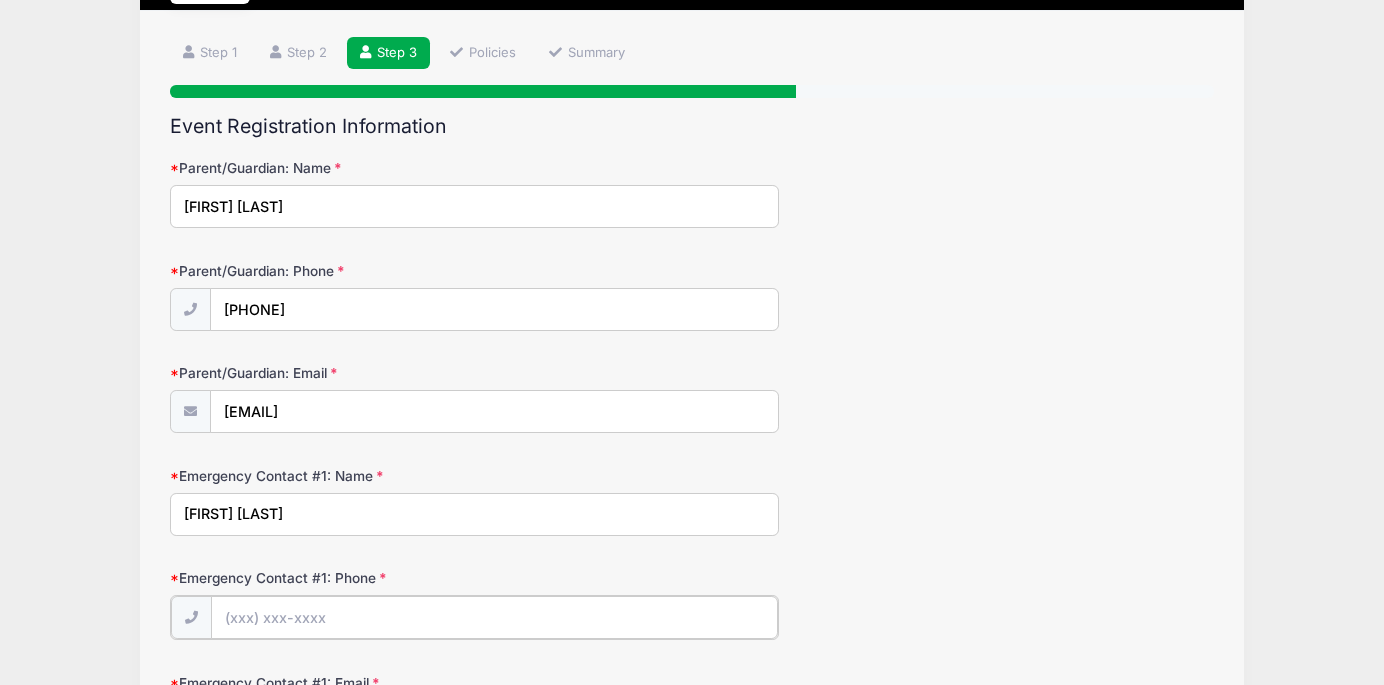 type on "(262) 309-4104" 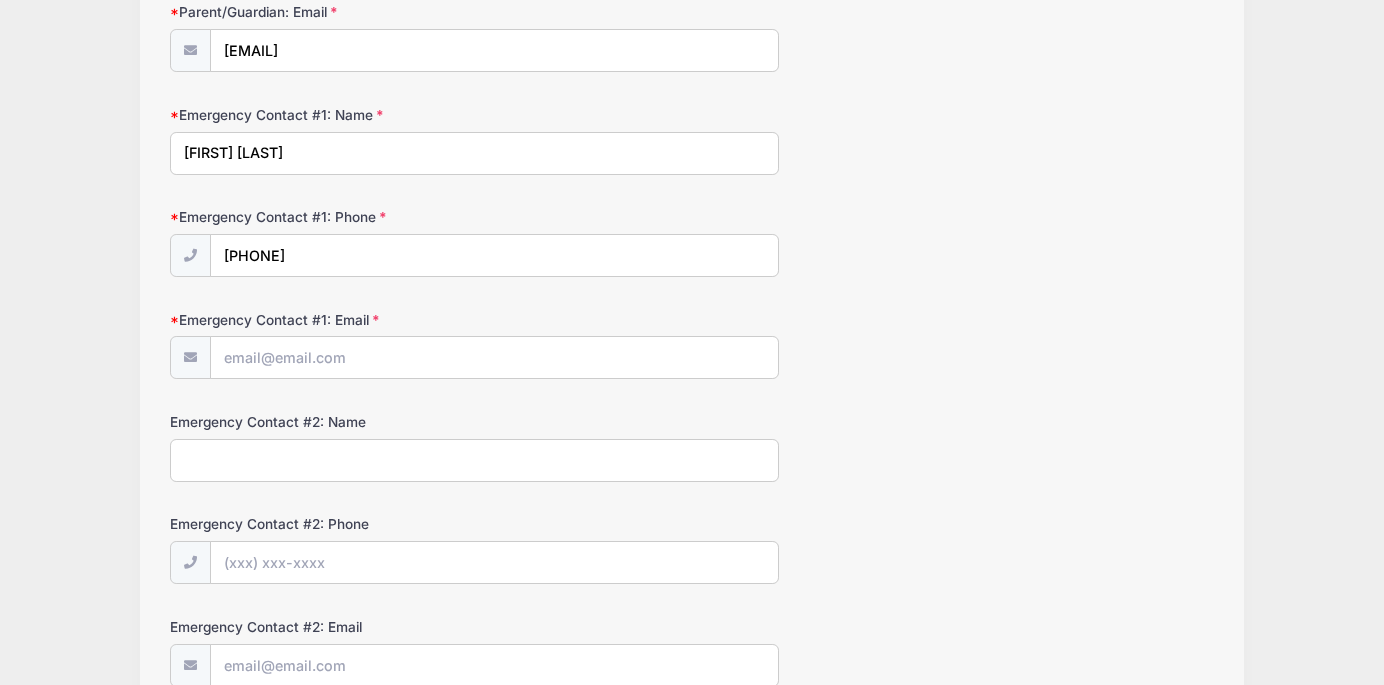 scroll, scrollTop: 578, scrollLeft: 0, axis: vertical 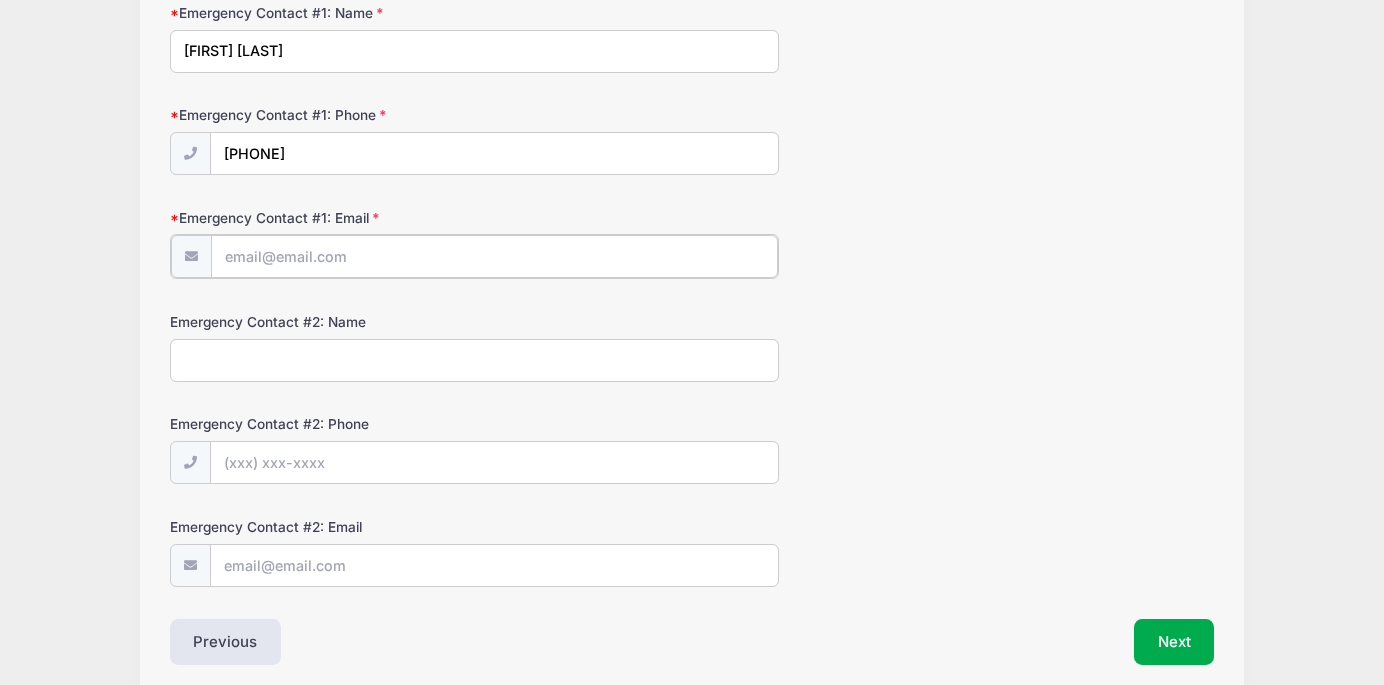 click on "Emergency Contact #1: Email" at bounding box center (494, 256) 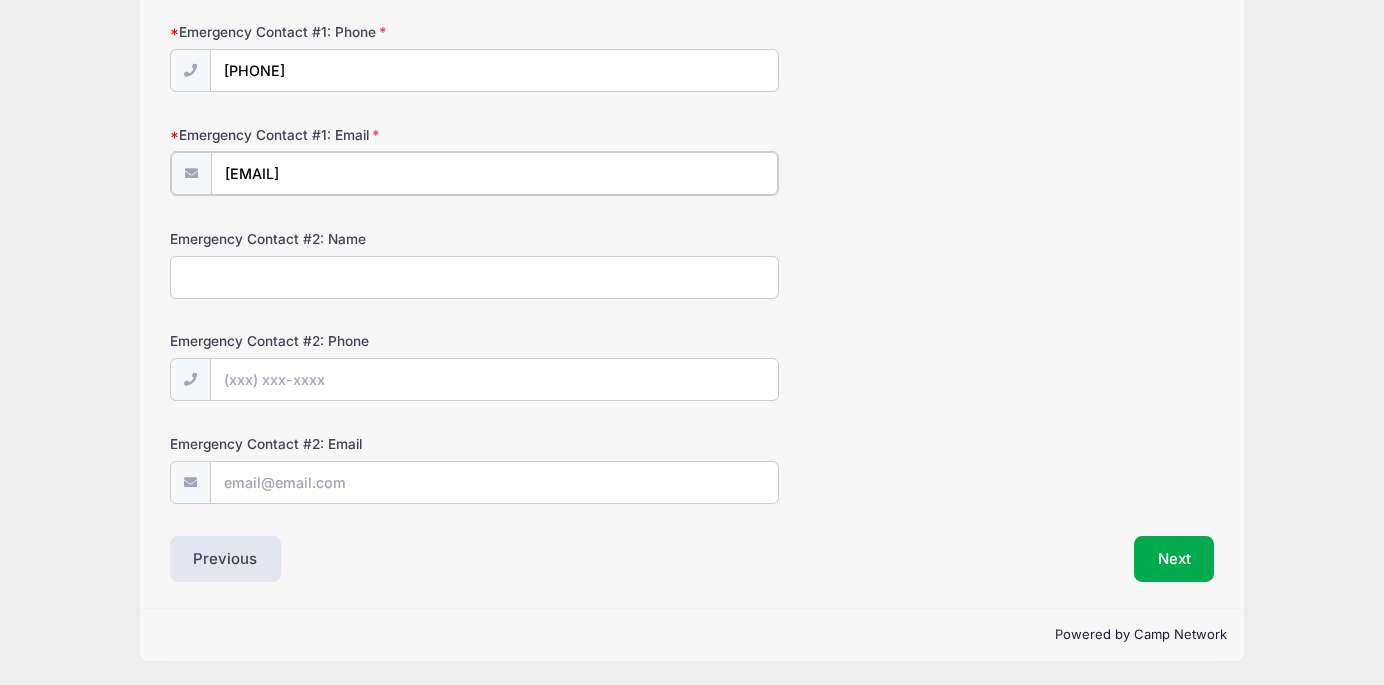 scroll, scrollTop: 662, scrollLeft: 0, axis: vertical 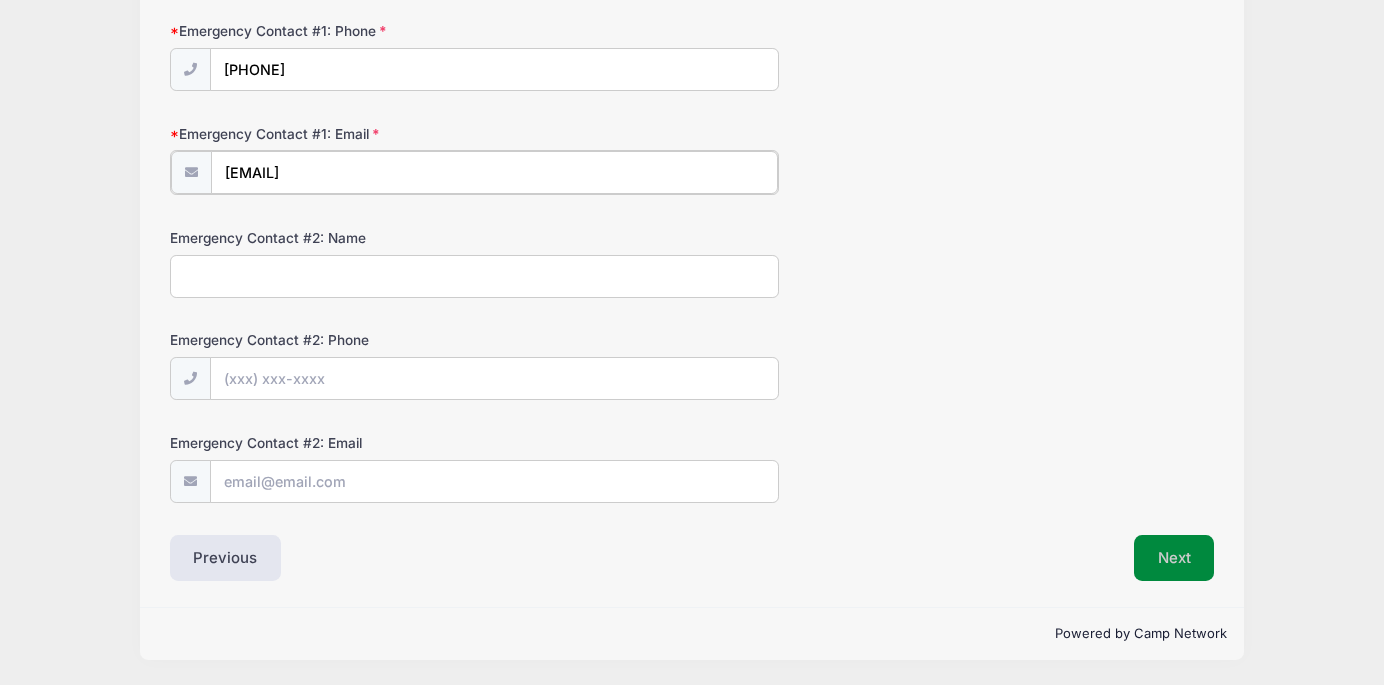 type on "[EMAIL]" 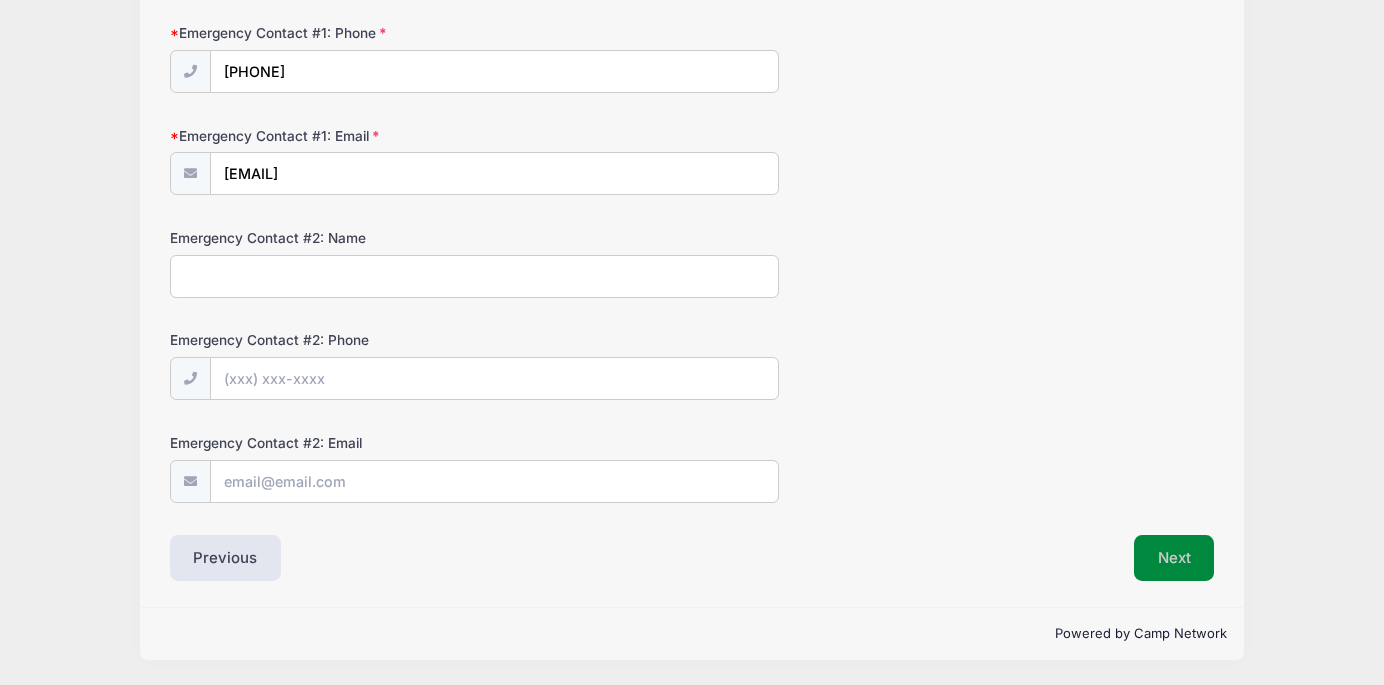 click on "Next" at bounding box center (1174, 558) 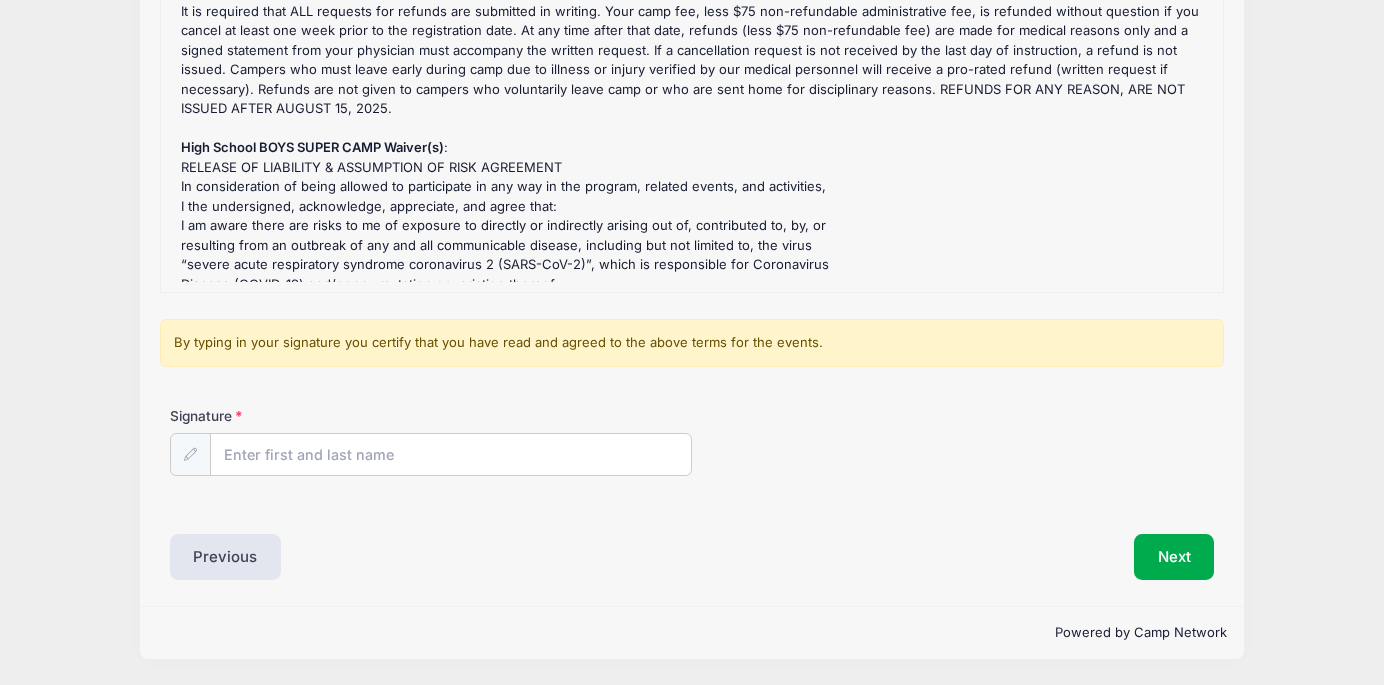 scroll, scrollTop: 183, scrollLeft: 0, axis: vertical 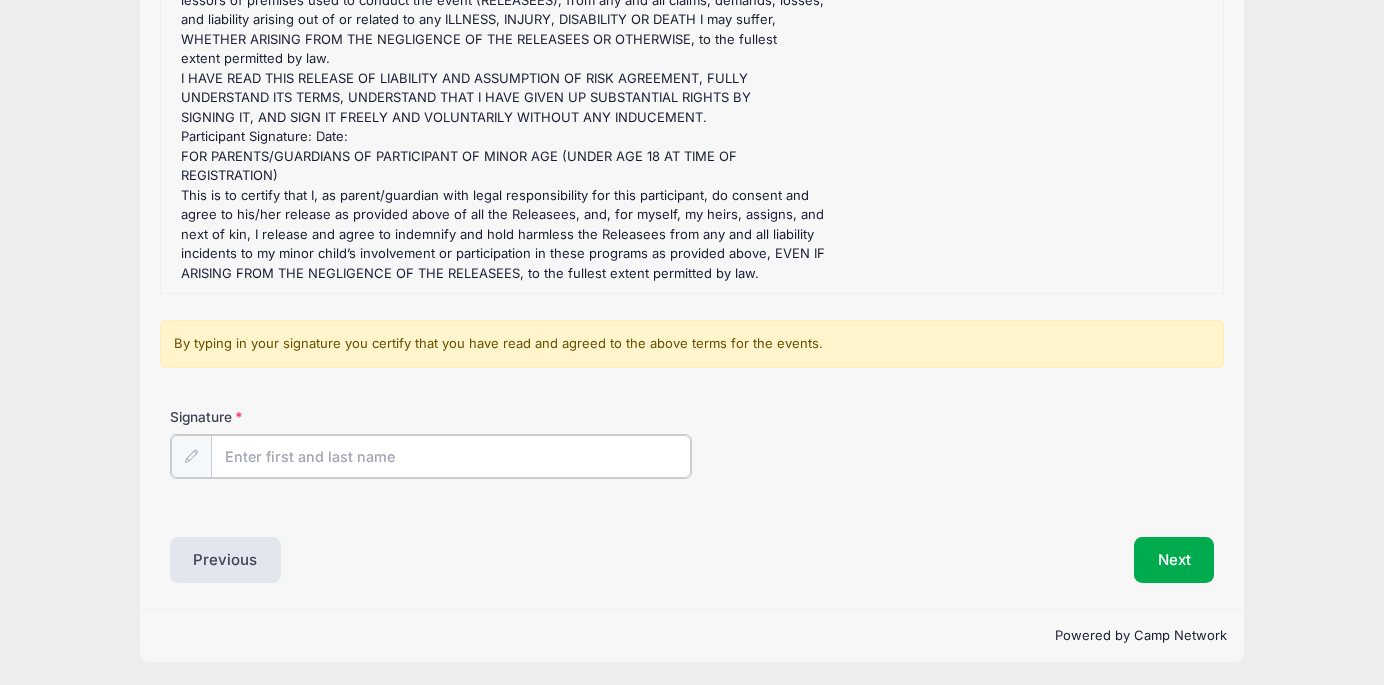 click on "Signature" at bounding box center (451, 456) 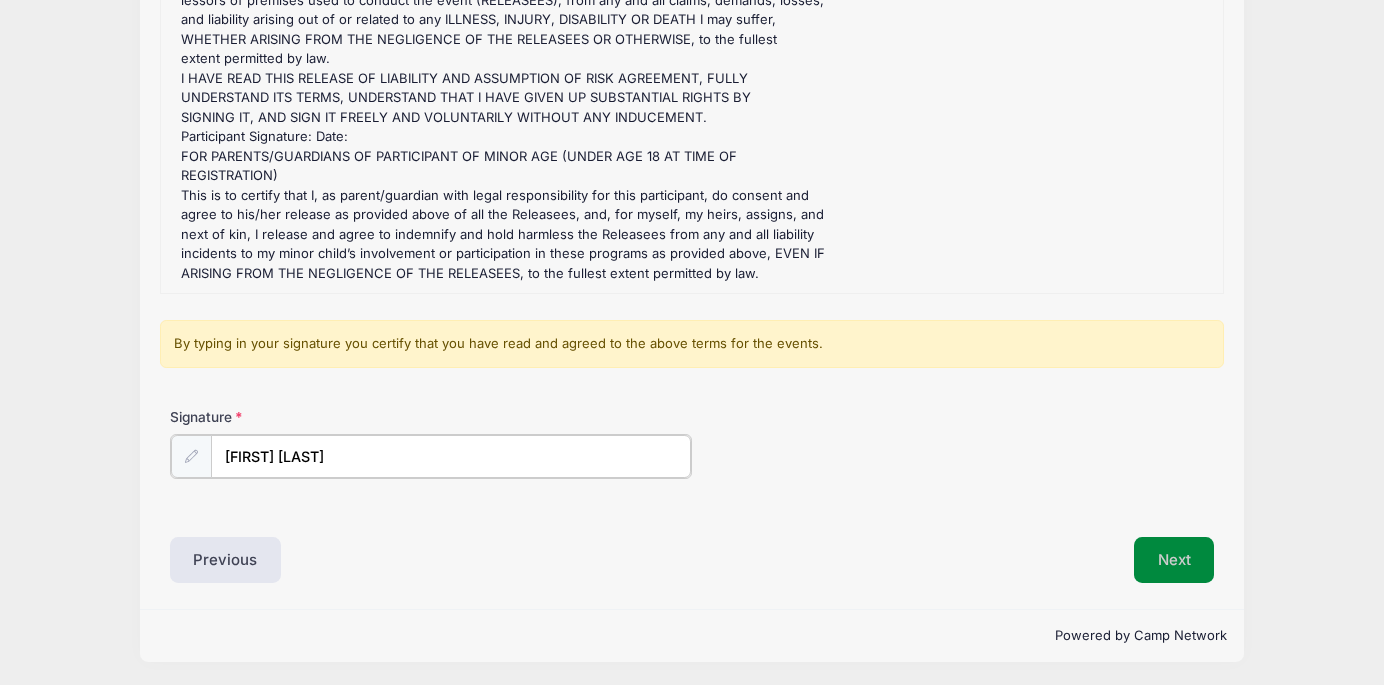 type on "Carla Herried" 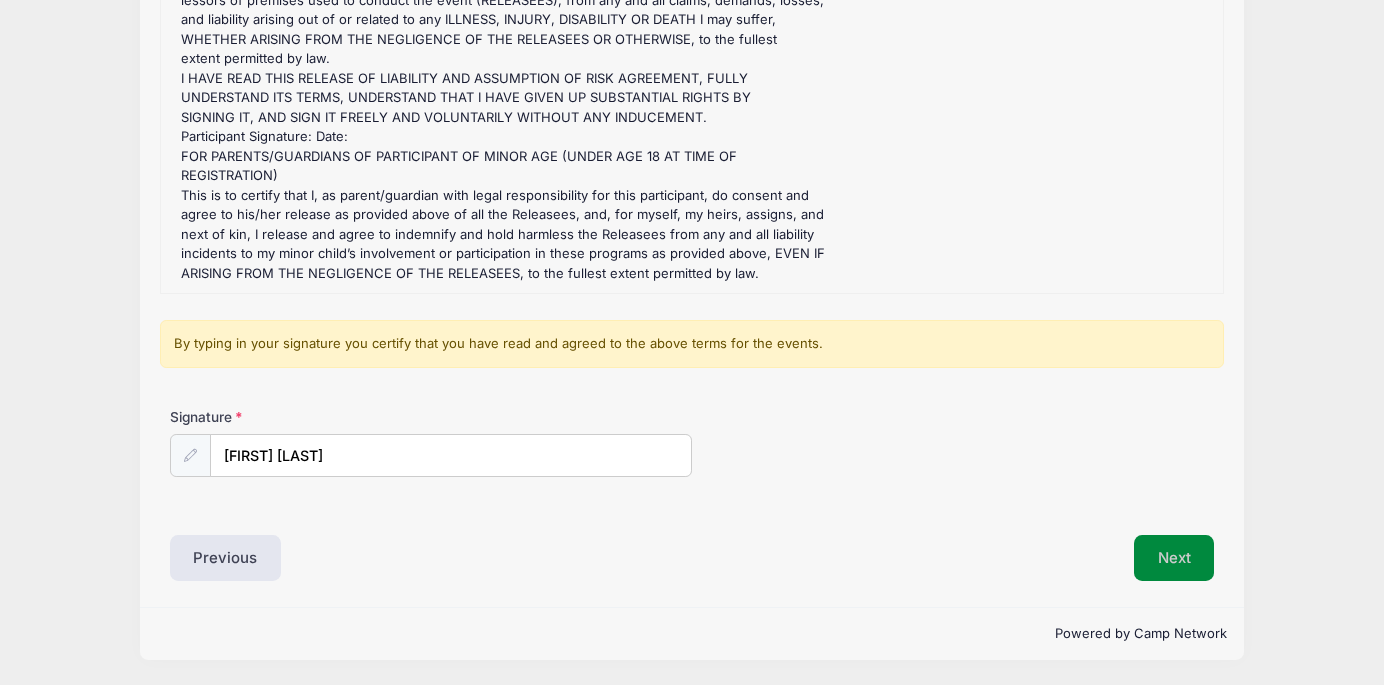 click on "Next" at bounding box center (1174, 558) 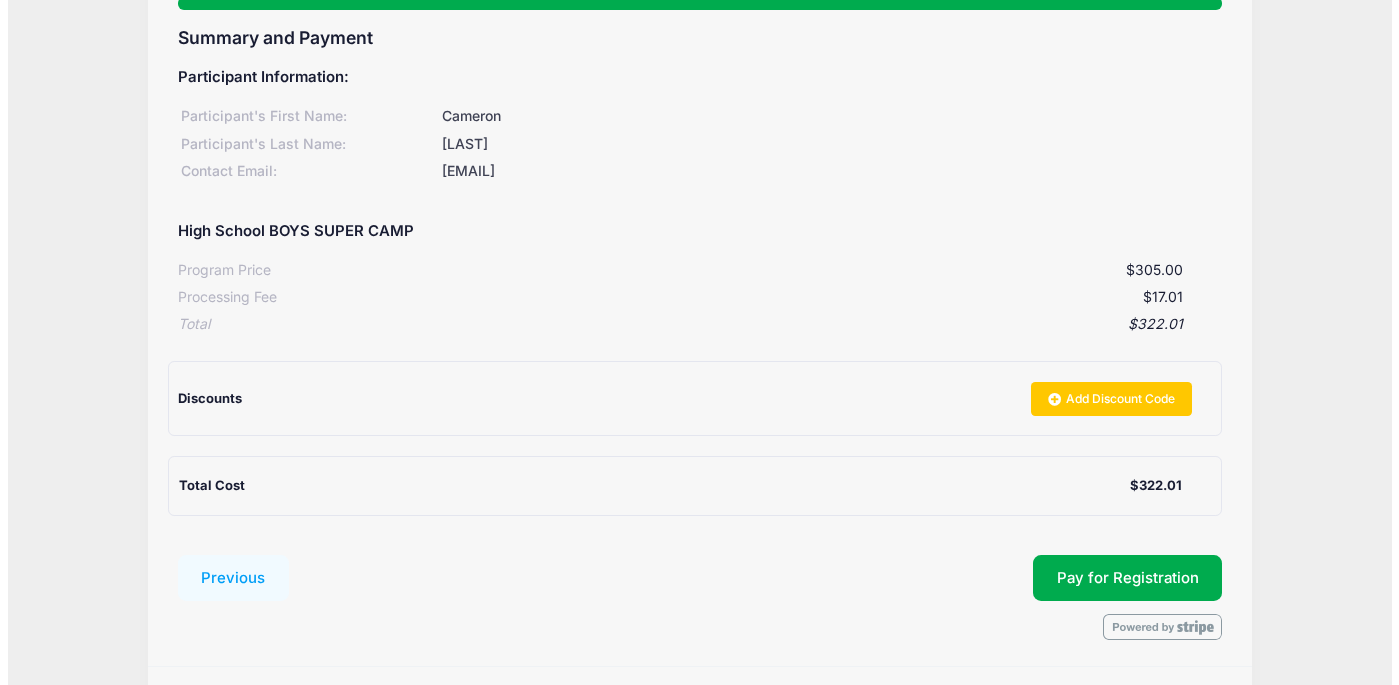 scroll, scrollTop: 216, scrollLeft: 0, axis: vertical 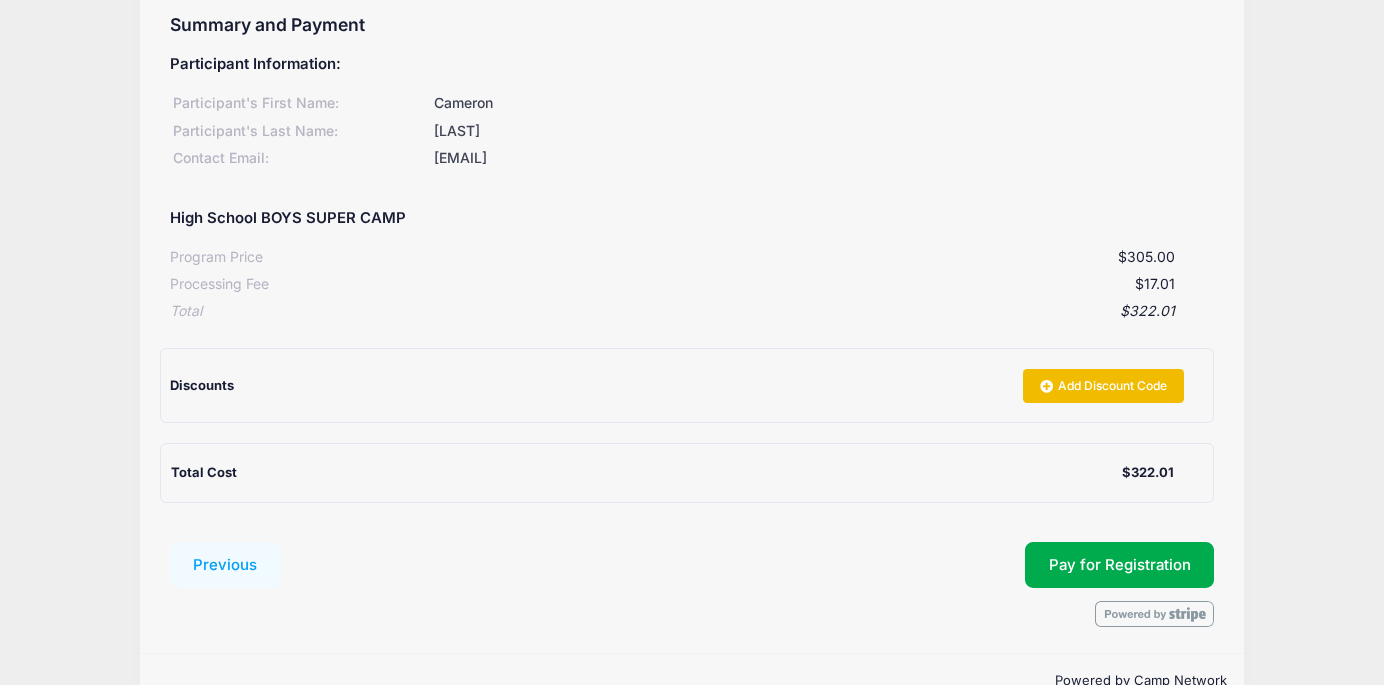 click on "Add Discount Code" at bounding box center [1103, 386] 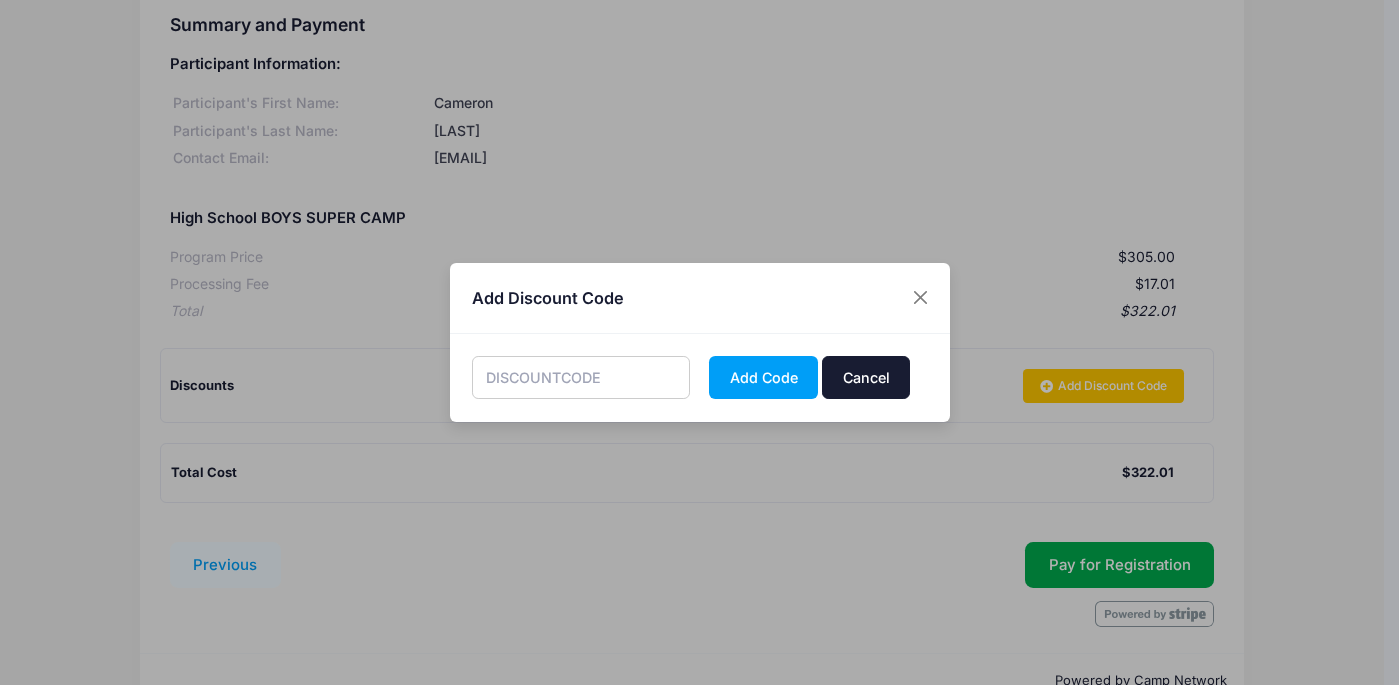 click on "Cancel" at bounding box center [866, 377] 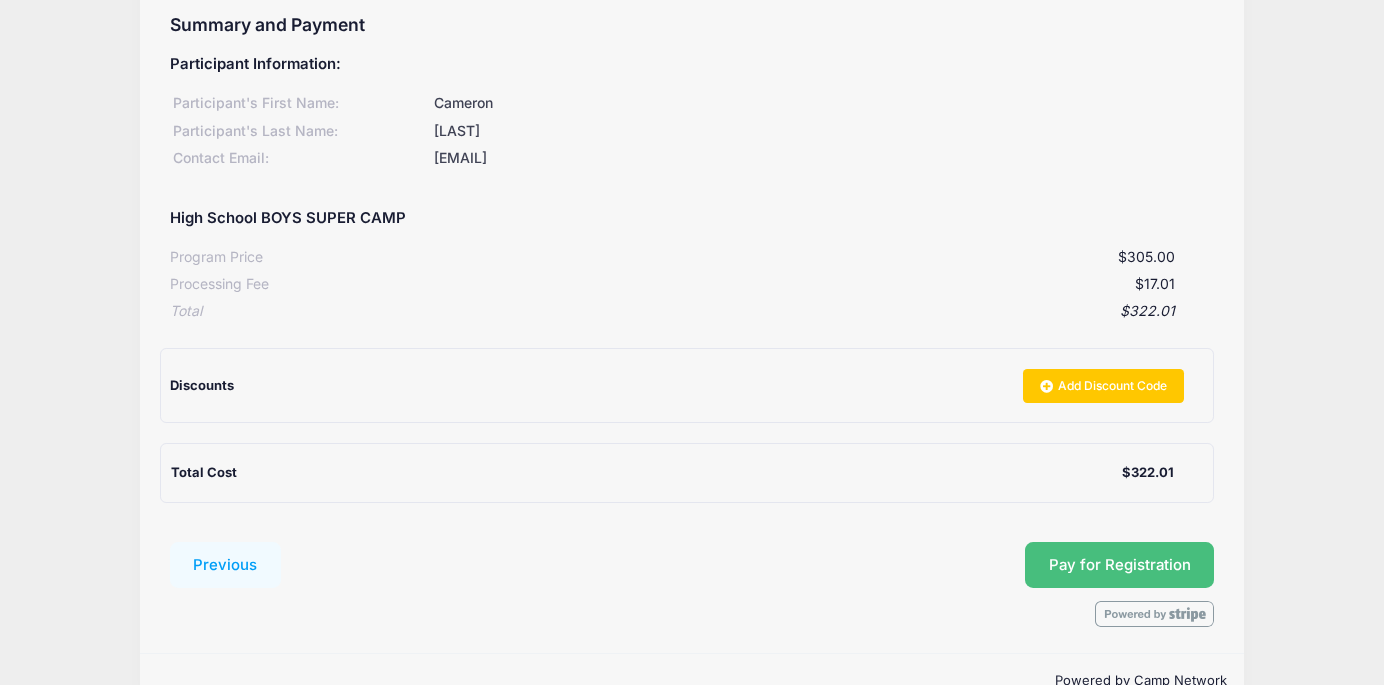click on "Pay for Registration" at bounding box center [1120, 565] 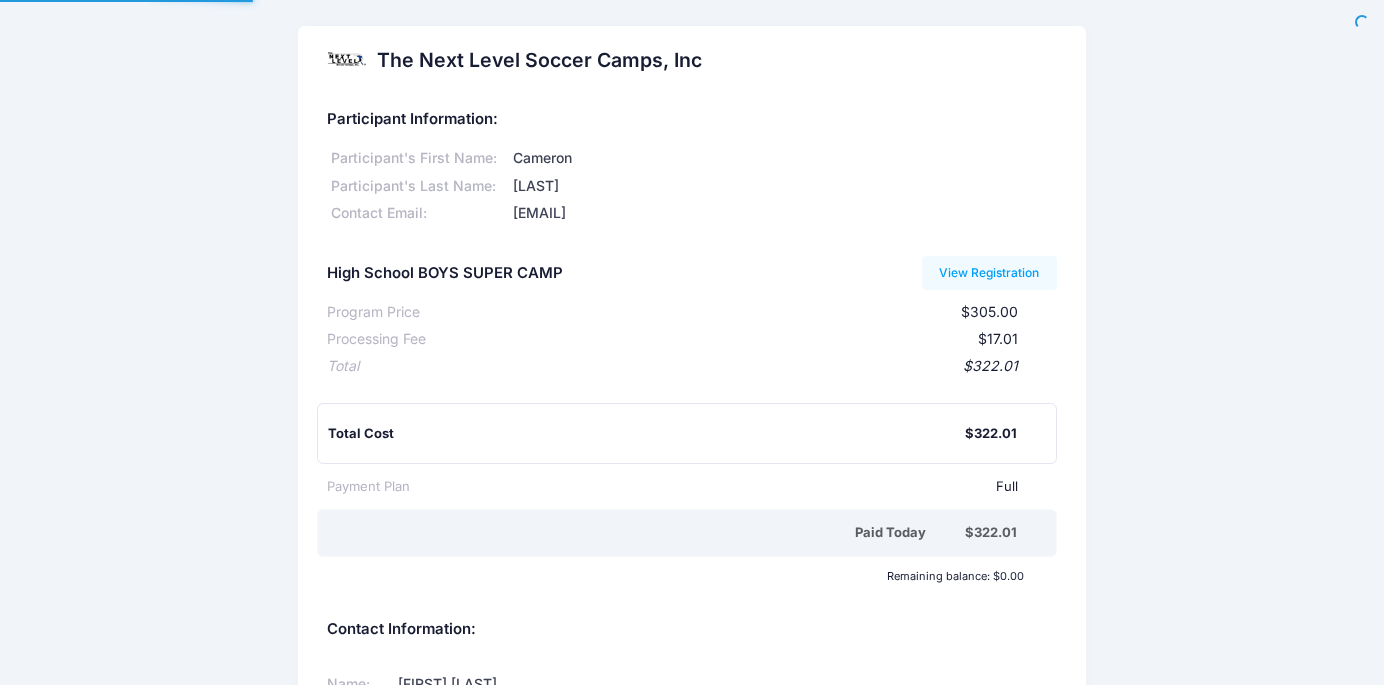 scroll, scrollTop: 0, scrollLeft: 0, axis: both 